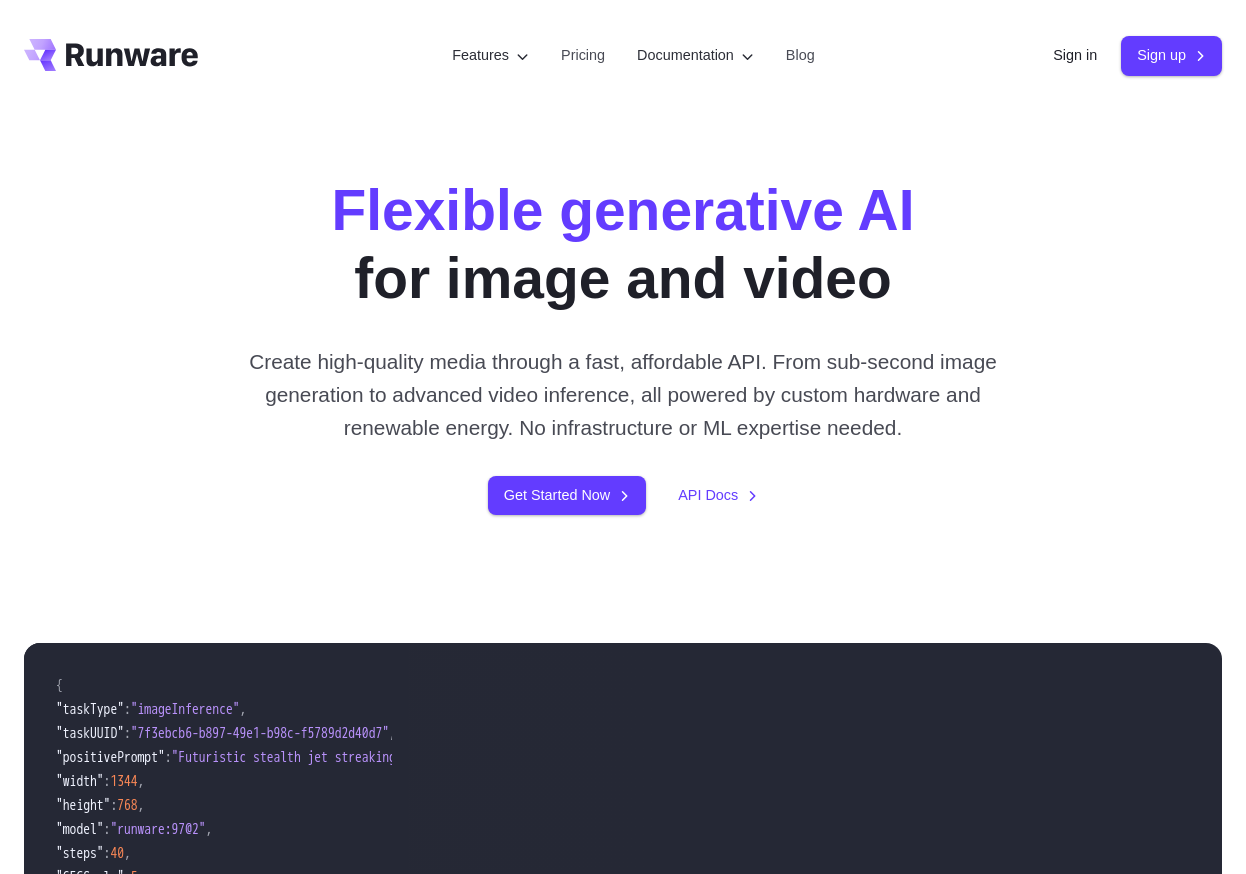 scroll, scrollTop: 0, scrollLeft: 0, axis: both 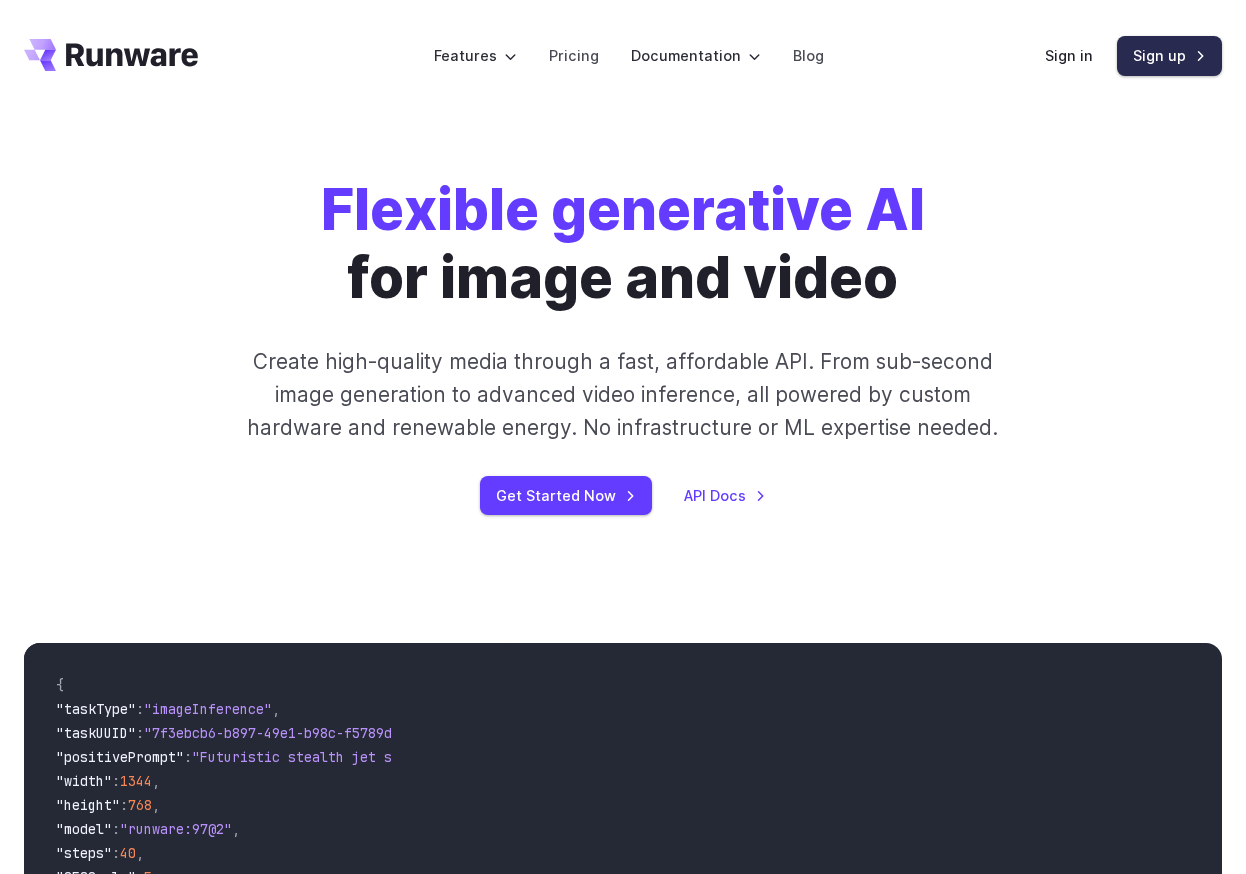 click on "Sign up" at bounding box center (1169, 55) 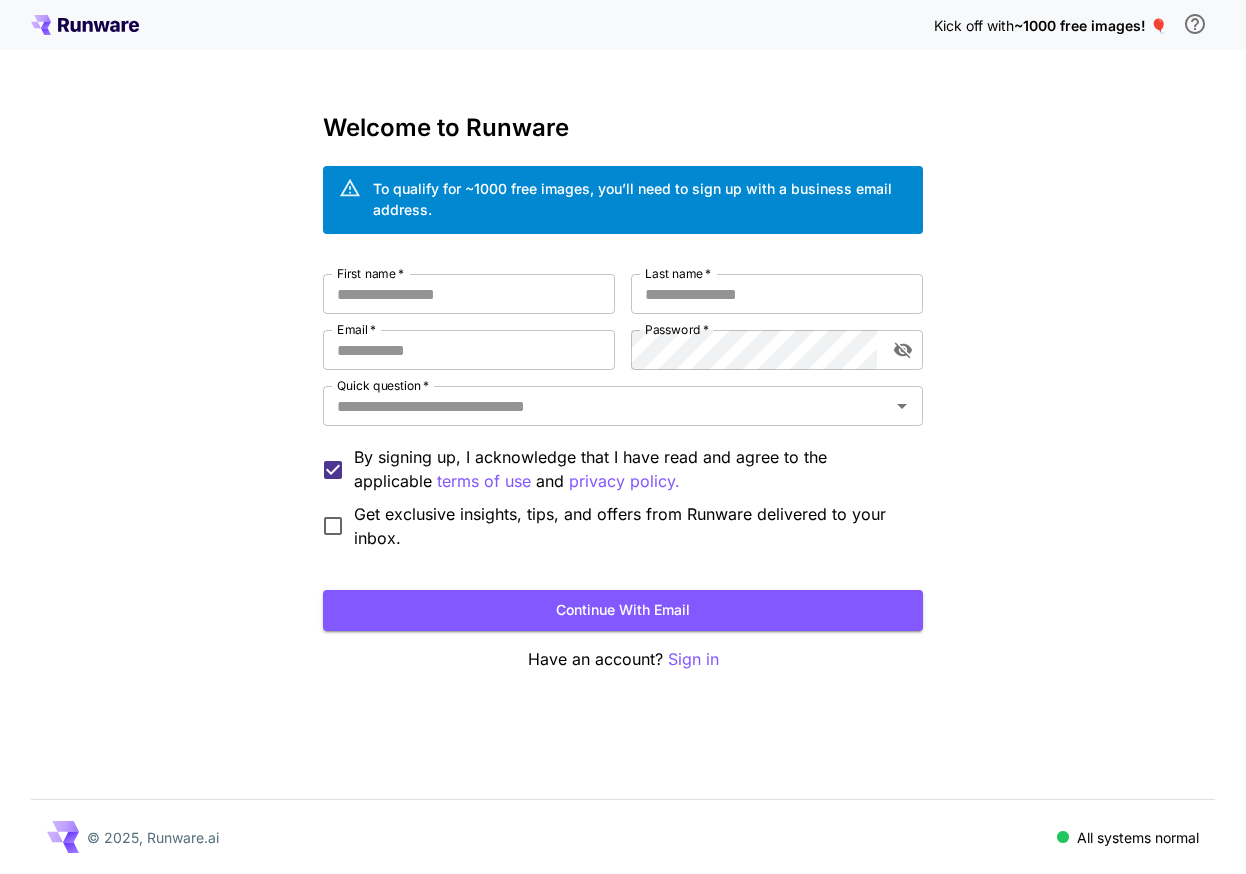scroll, scrollTop: 0, scrollLeft: 0, axis: both 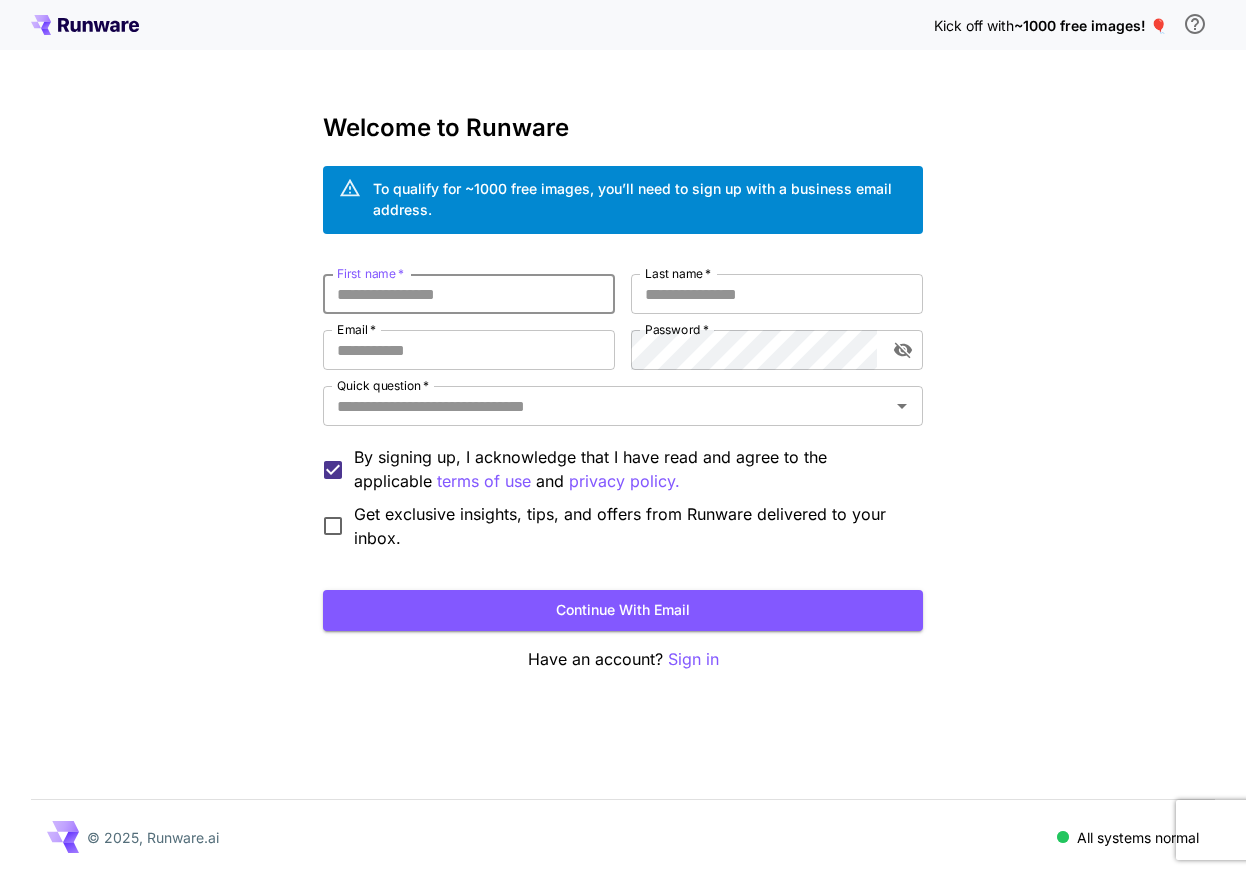 click on "First name   *" at bounding box center (469, 294) 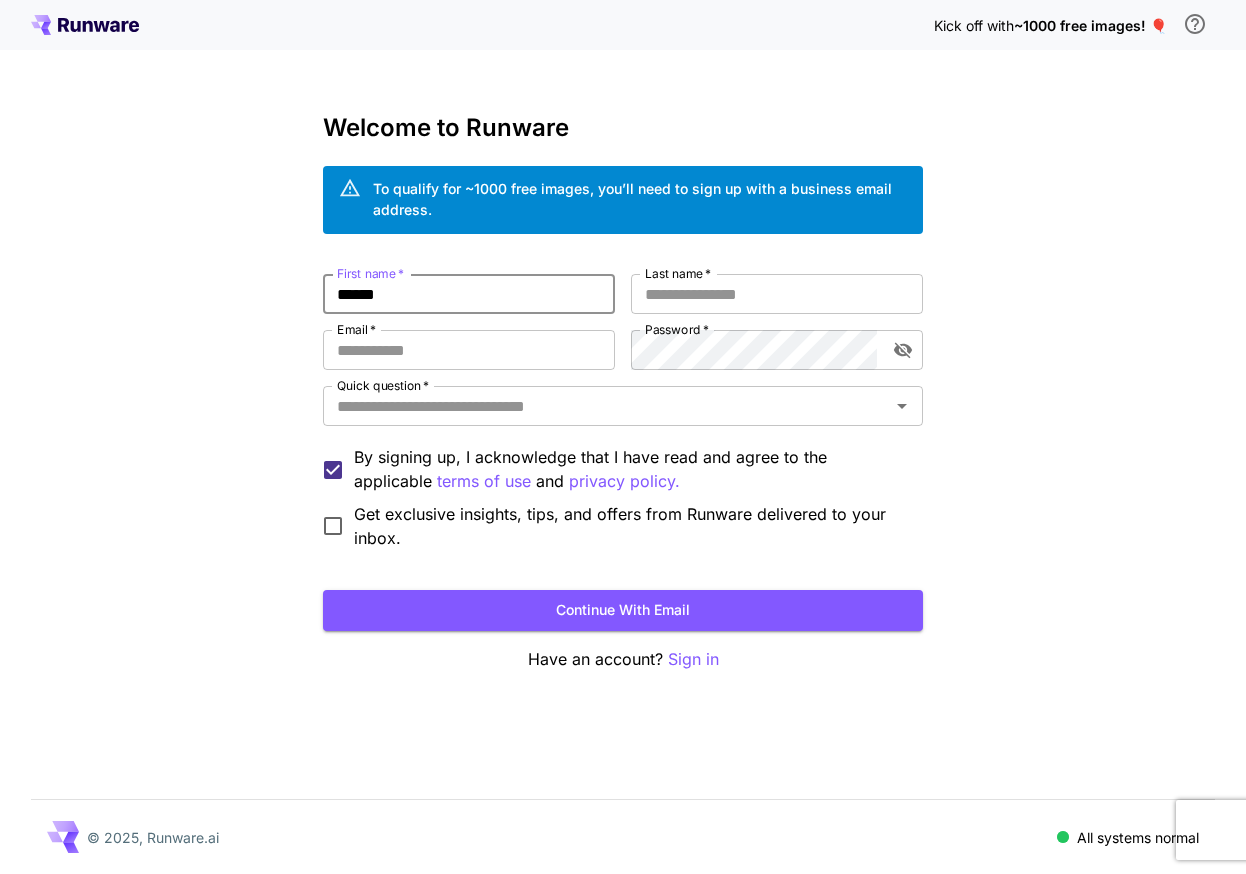 type on "******" 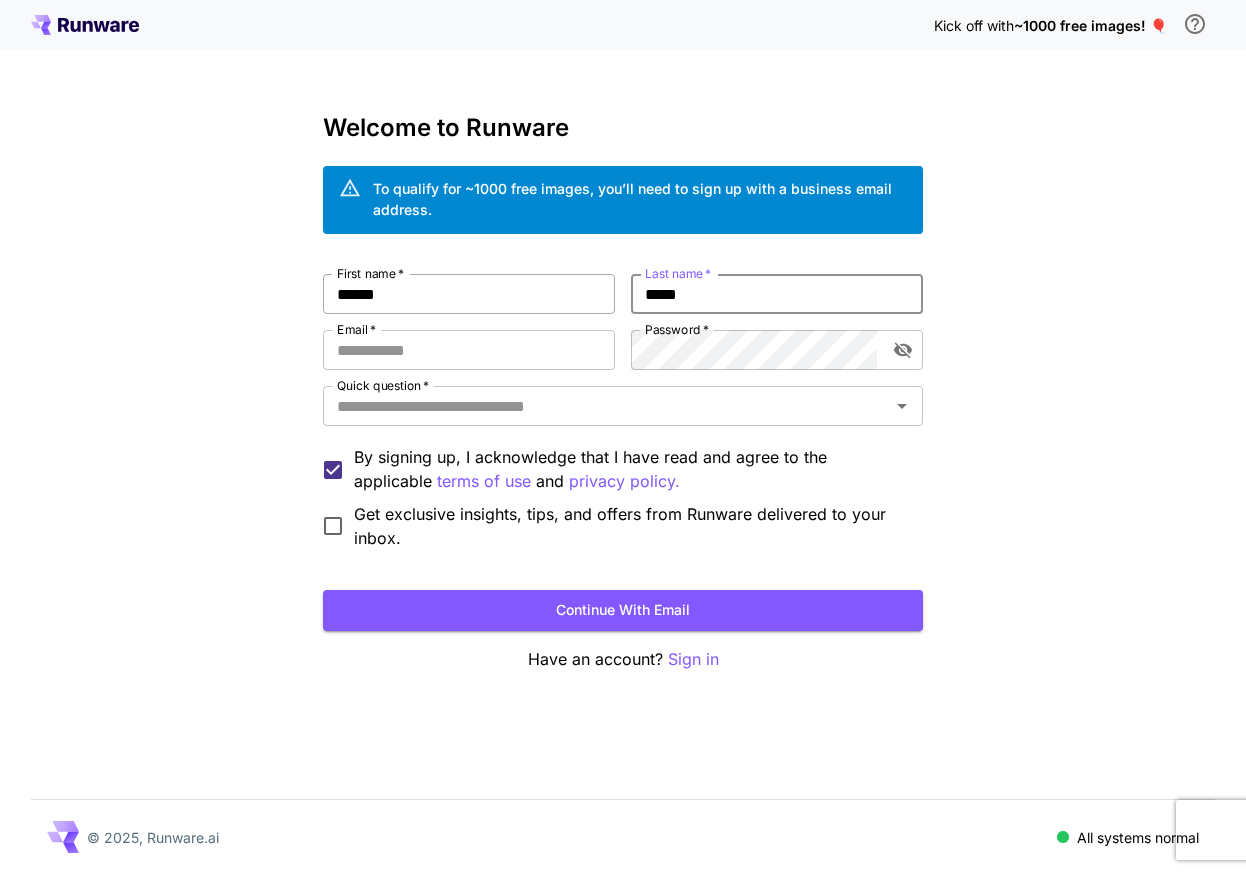type on "*****" 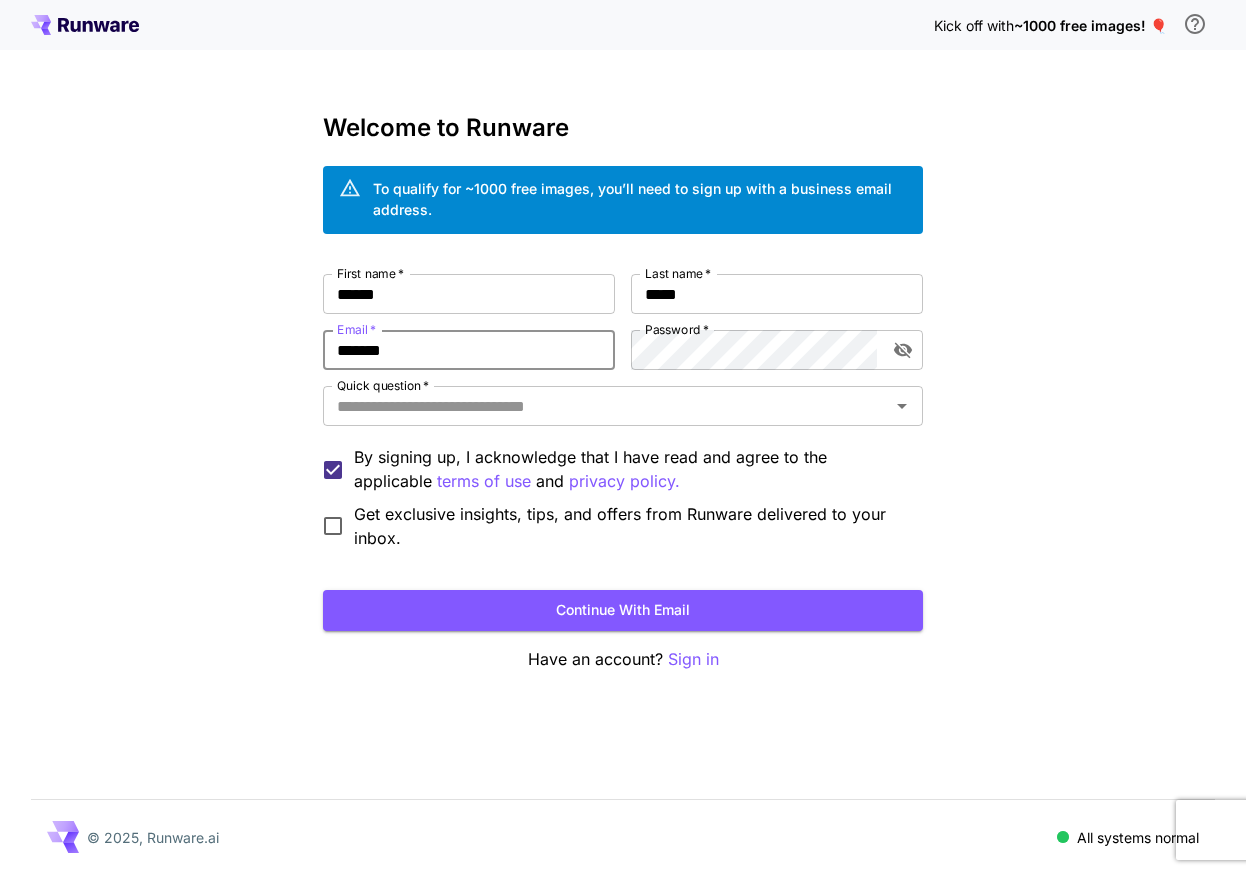 type on "**********" 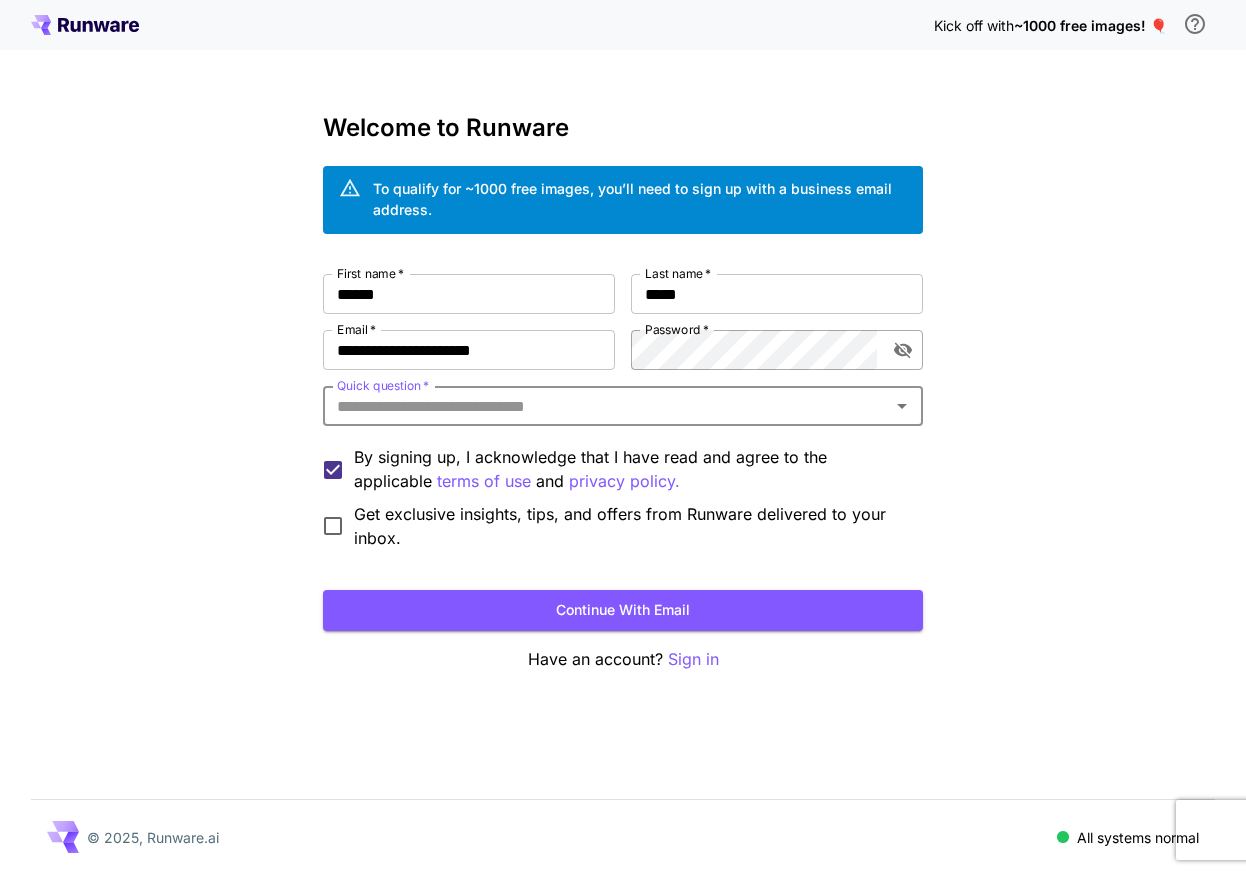 click 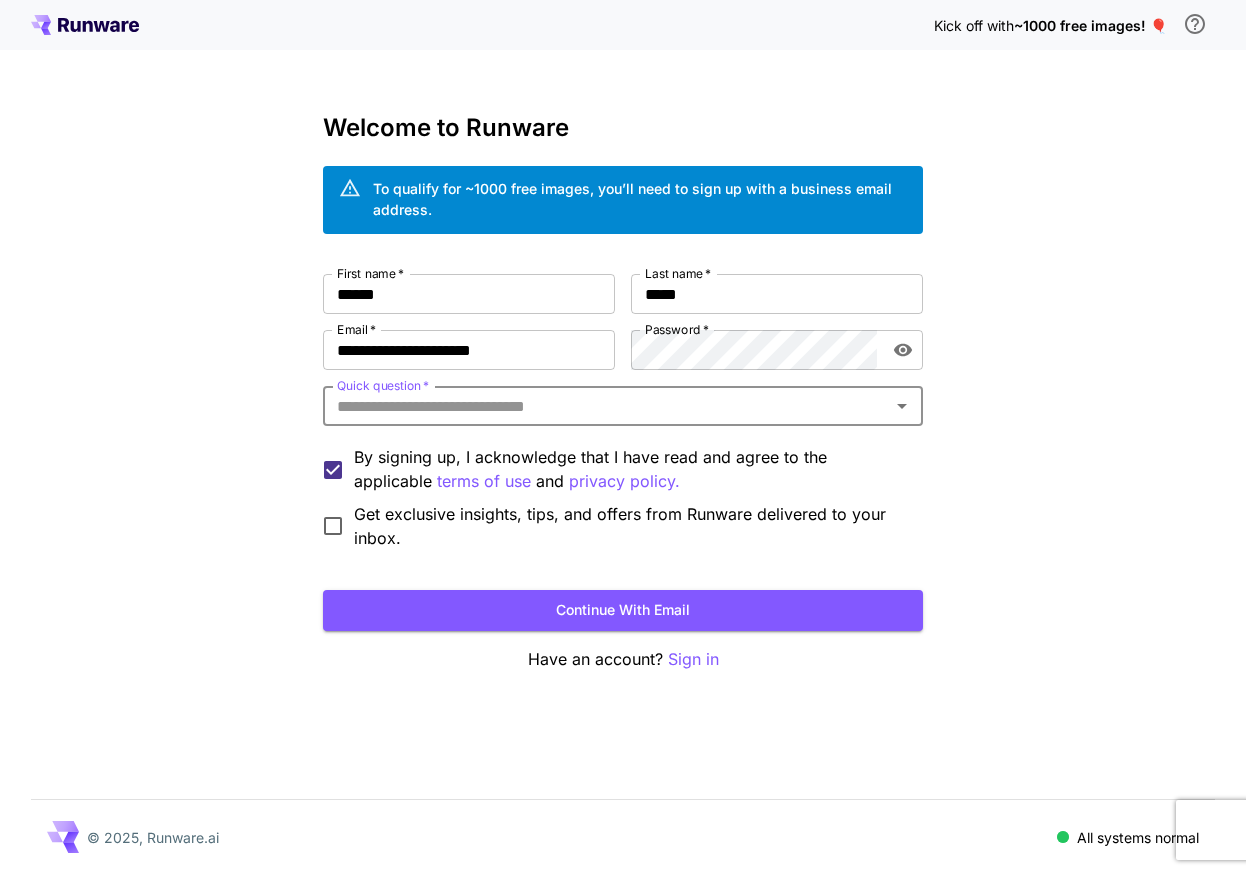 click on "Quick question   *" at bounding box center [606, 406] 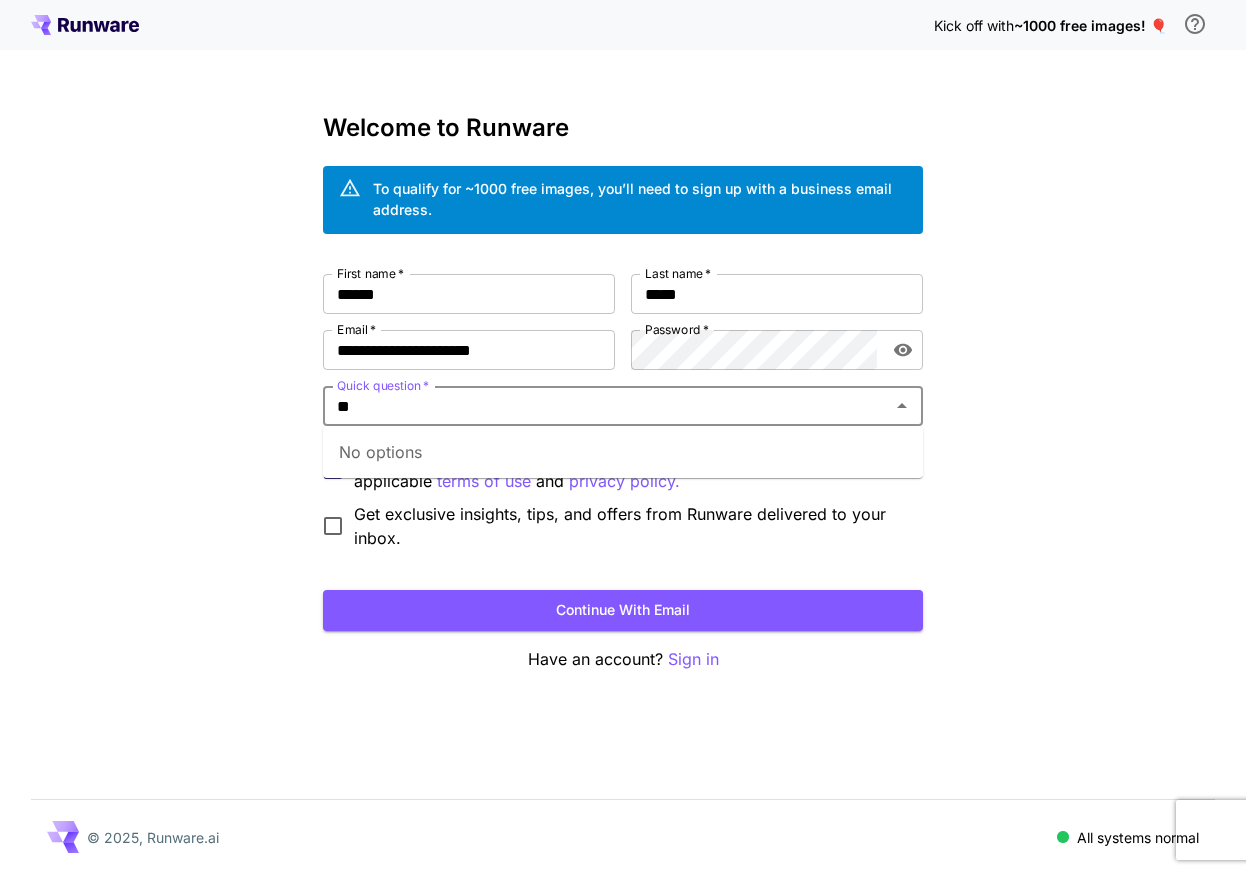 type on "*" 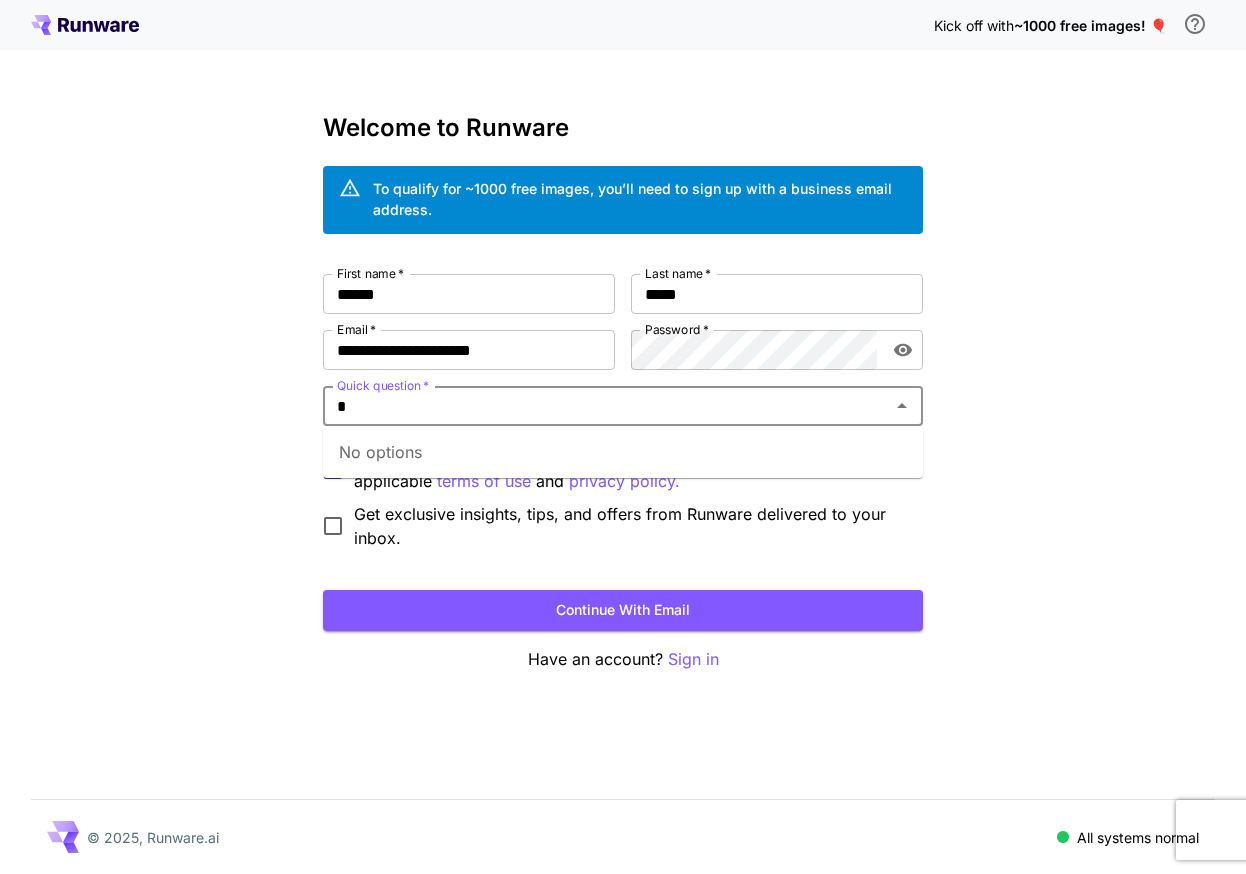 type 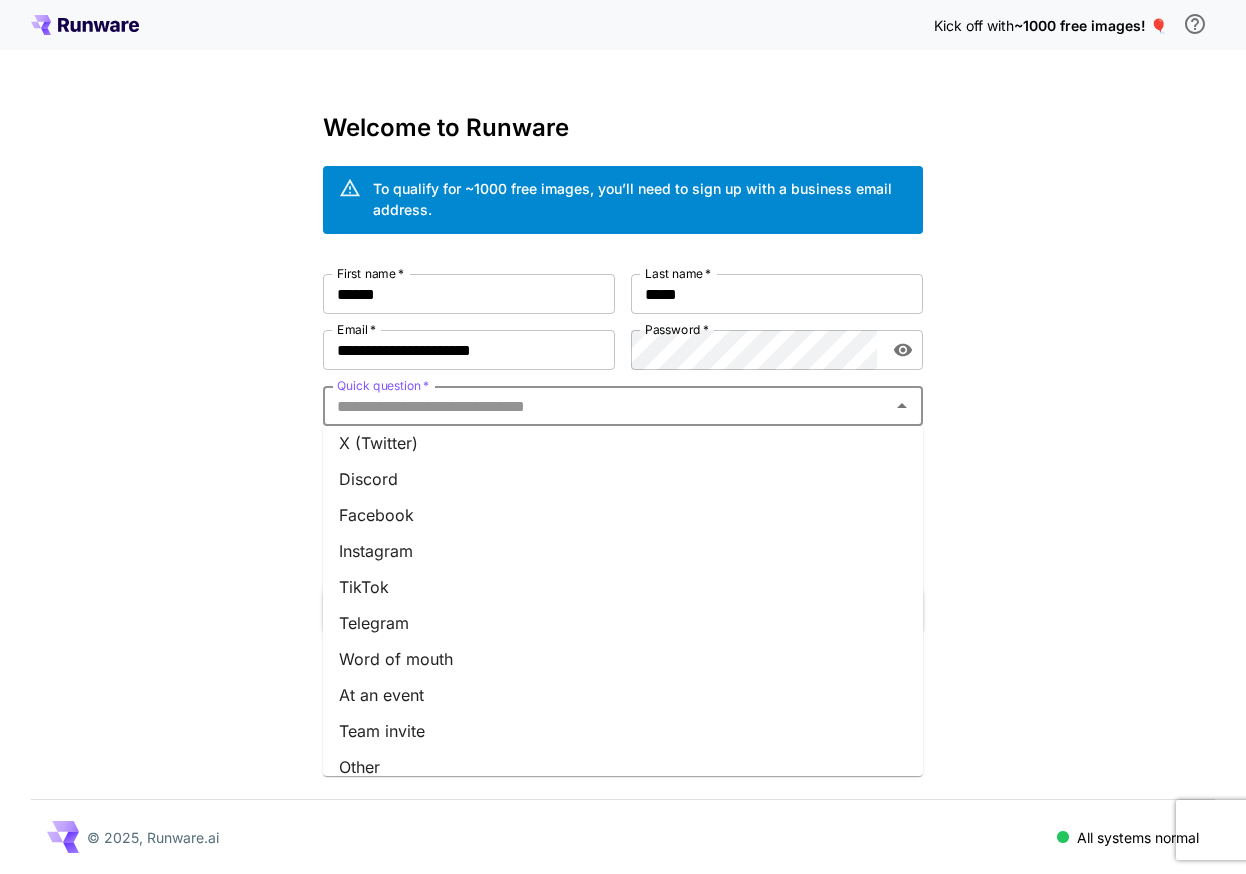 scroll, scrollTop: 206, scrollLeft: 0, axis: vertical 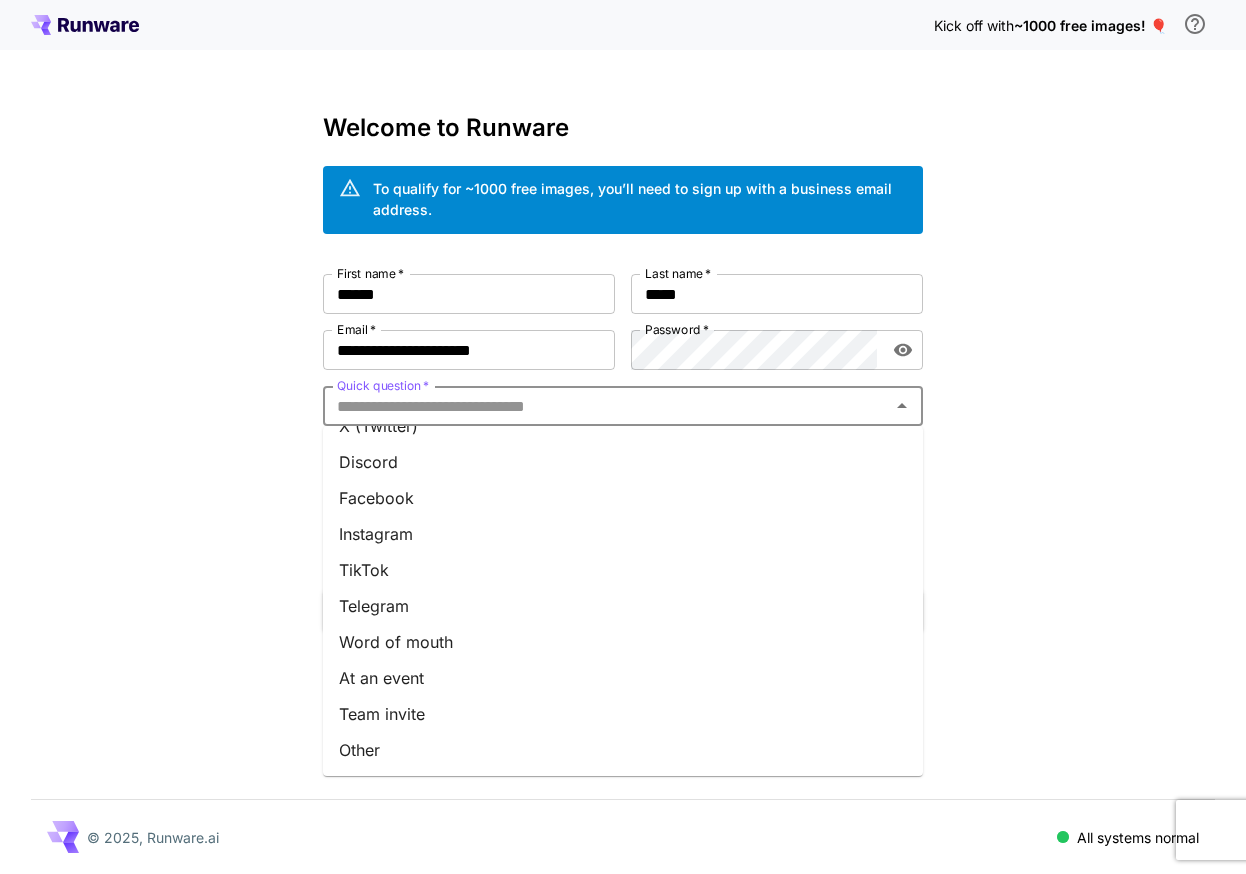 click on "Other" at bounding box center (623, 750) 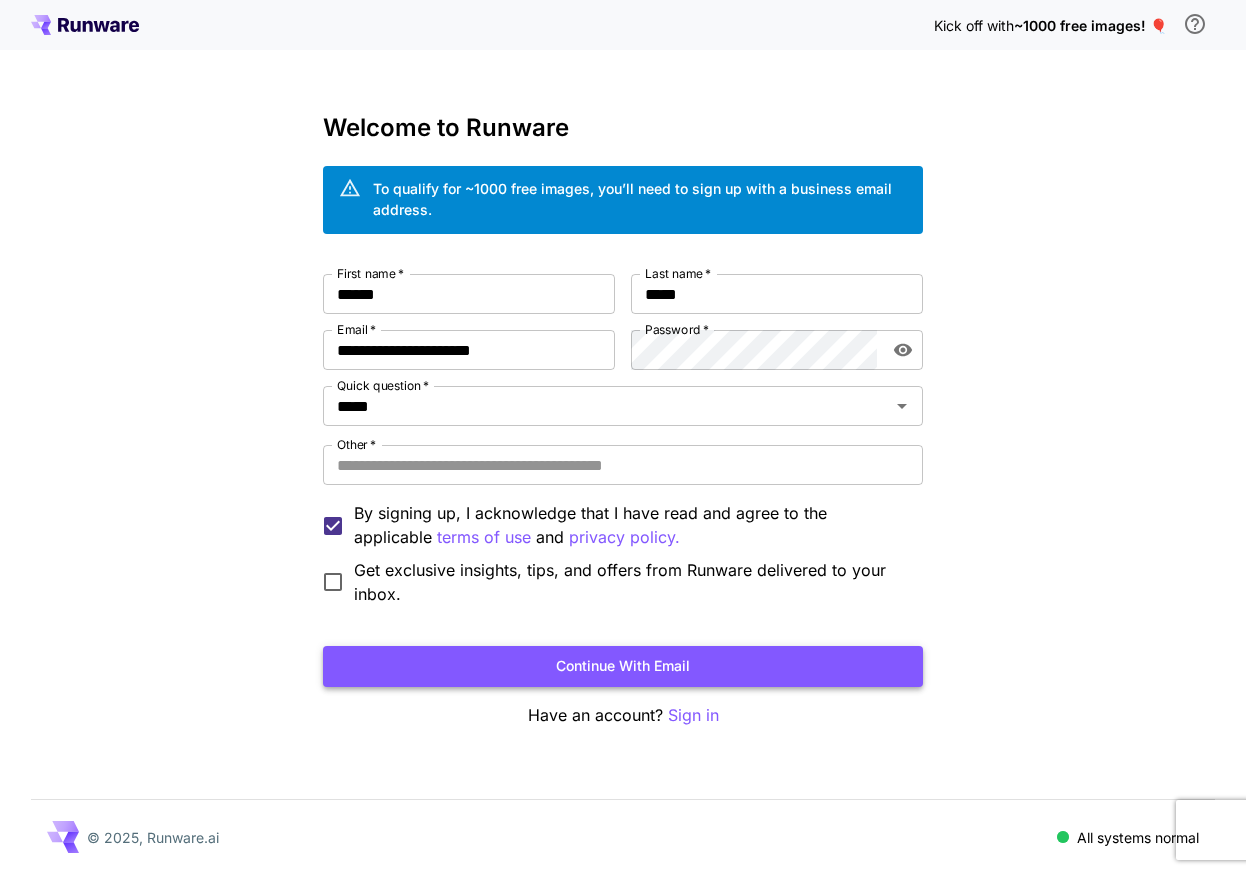 click on "Continue with email" at bounding box center [623, 666] 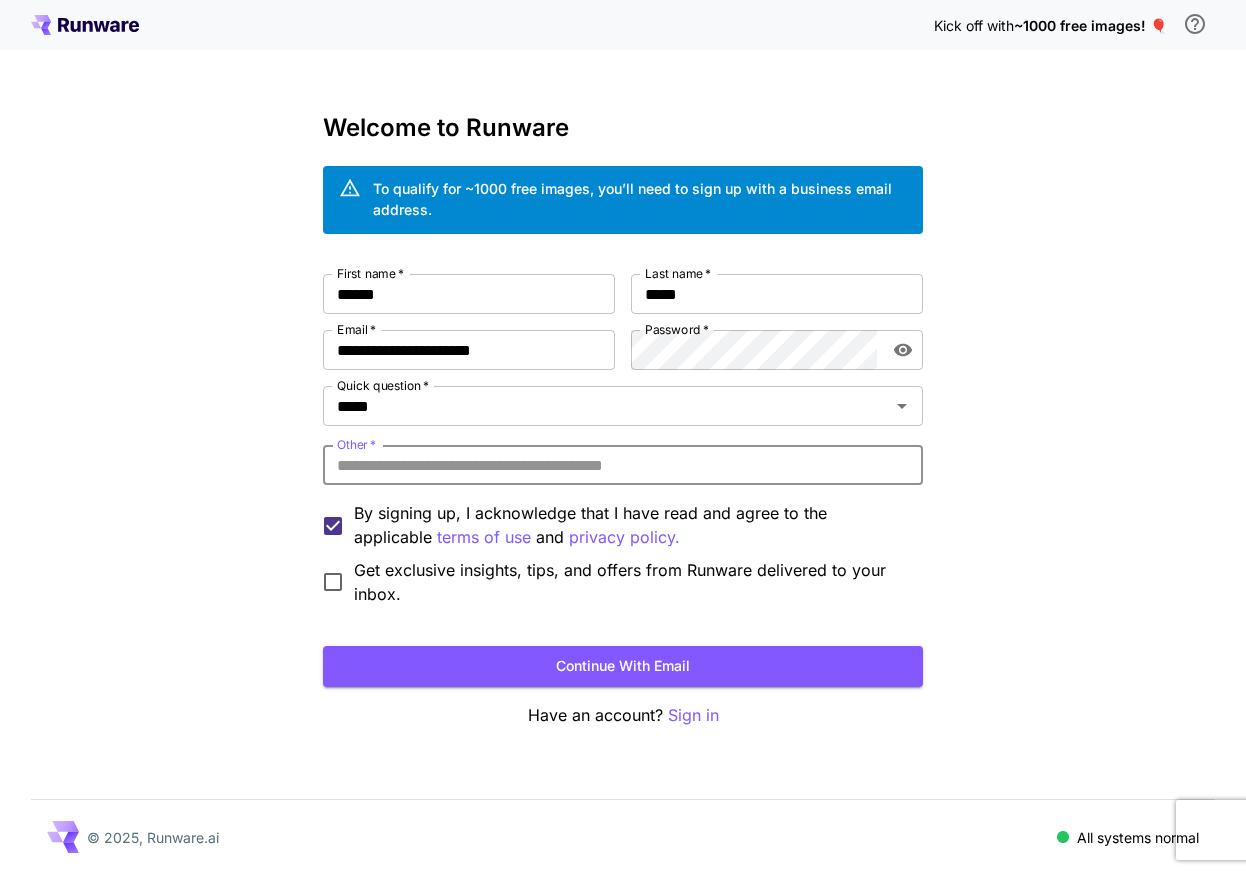 click on "Other   *" at bounding box center (623, 465) 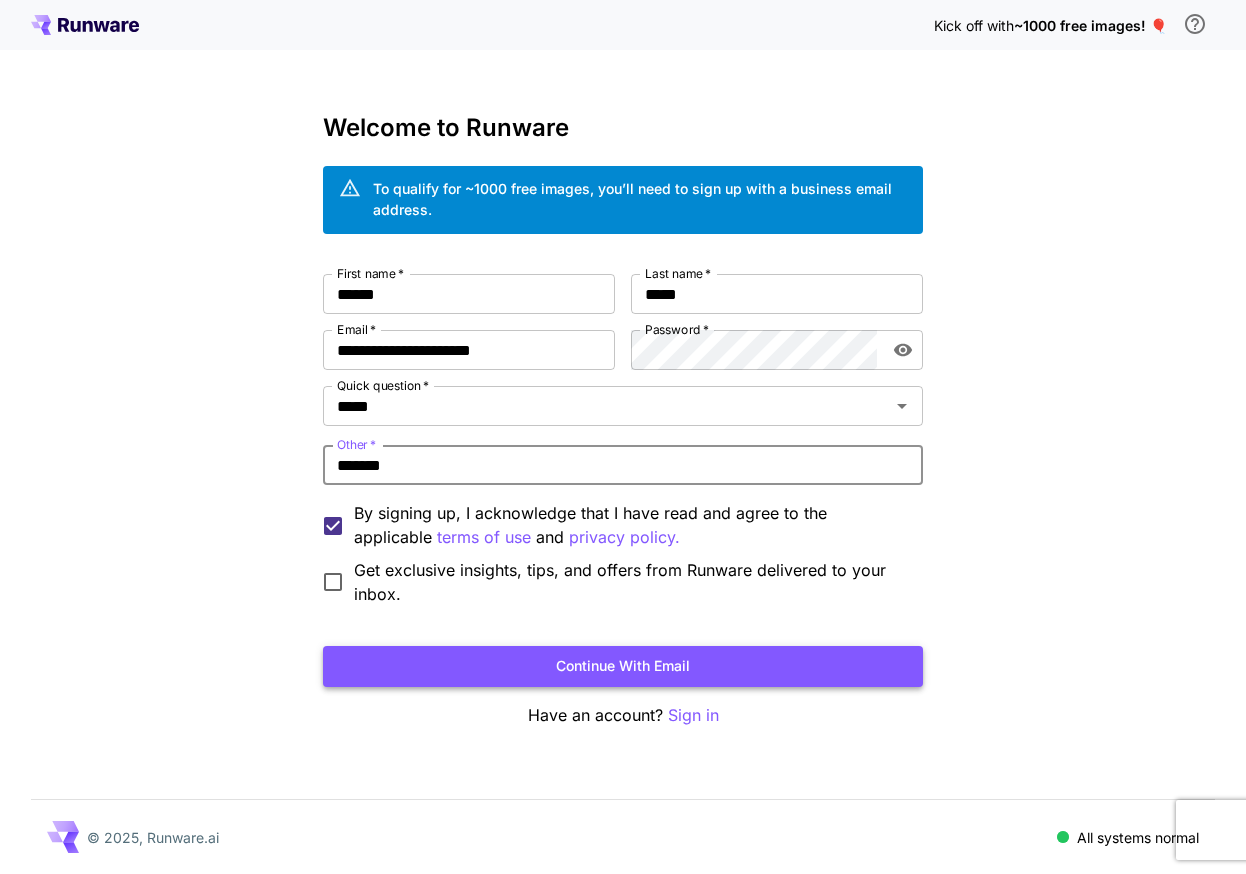 type on "*******" 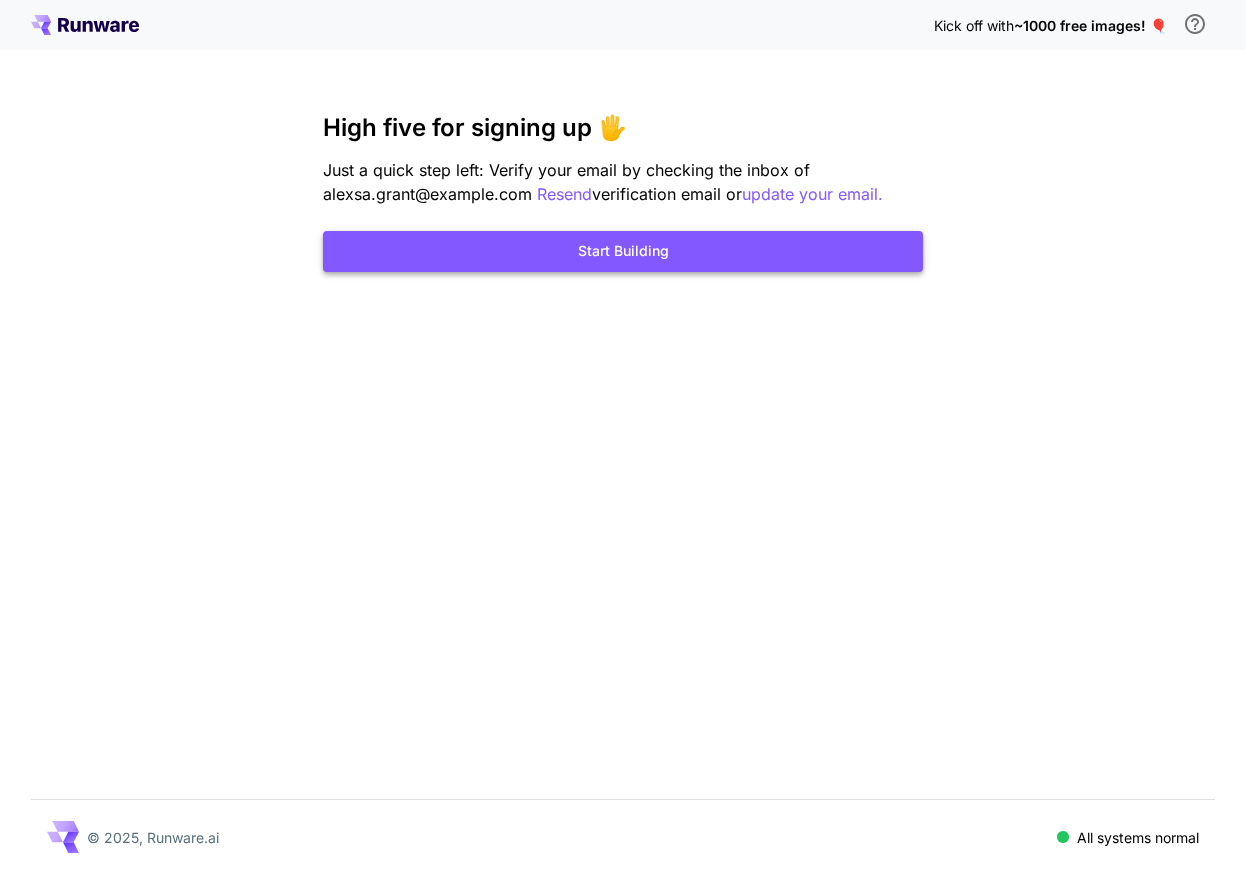 click on "Start Building" at bounding box center [623, 251] 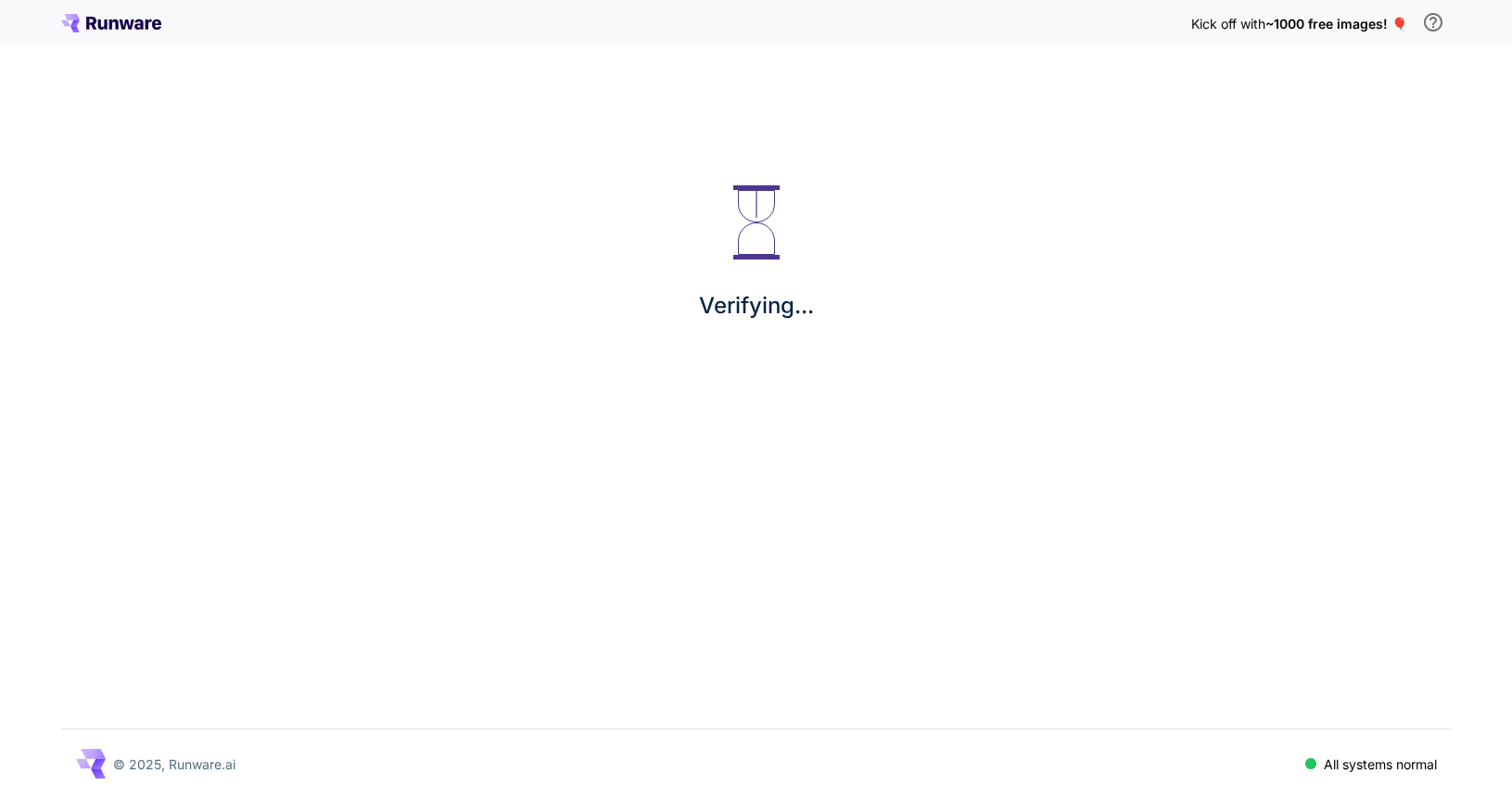 scroll, scrollTop: 0, scrollLeft: 0, axis: both 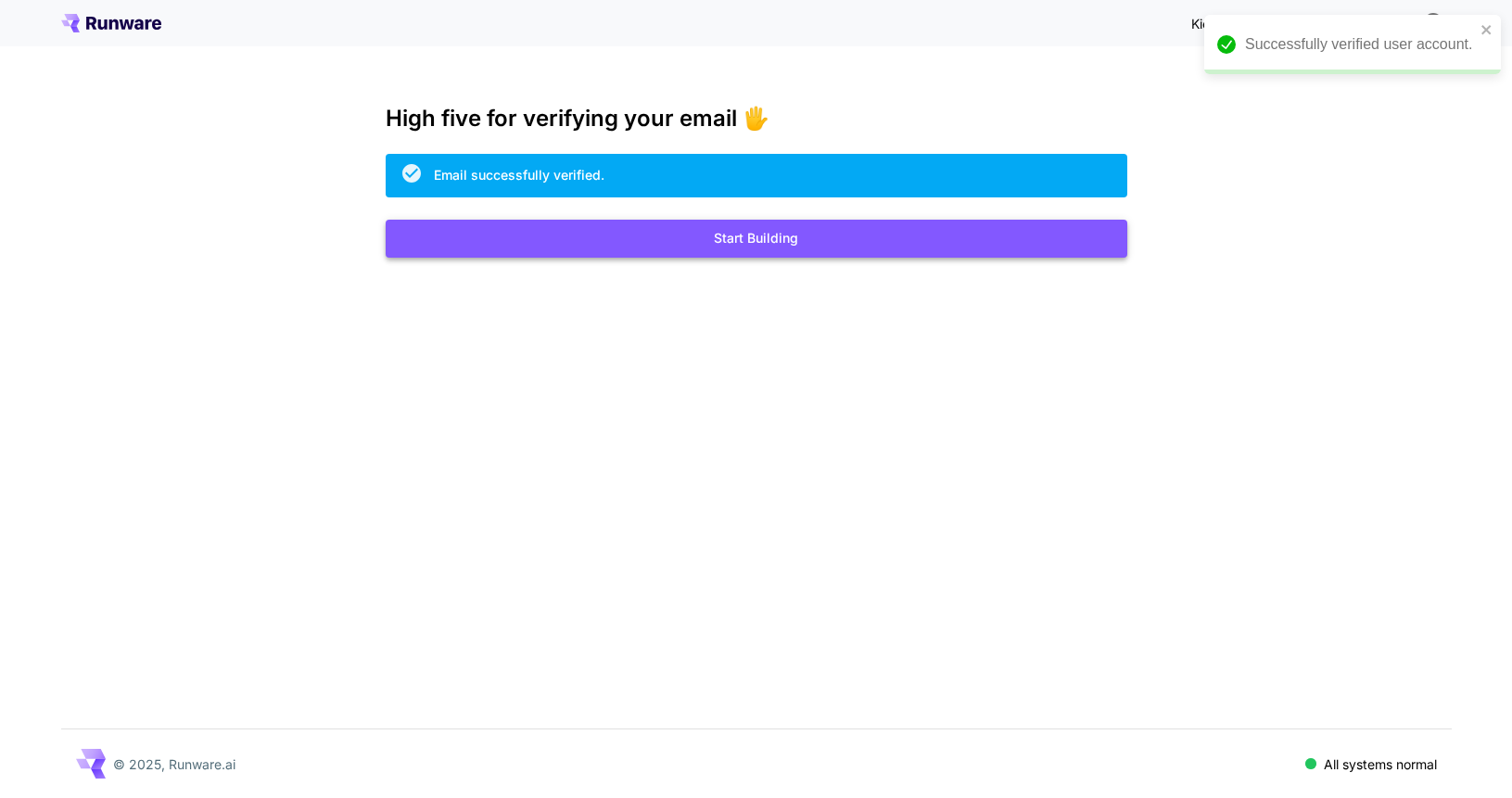 click on "Start Building" at bounding box center [756, 238] 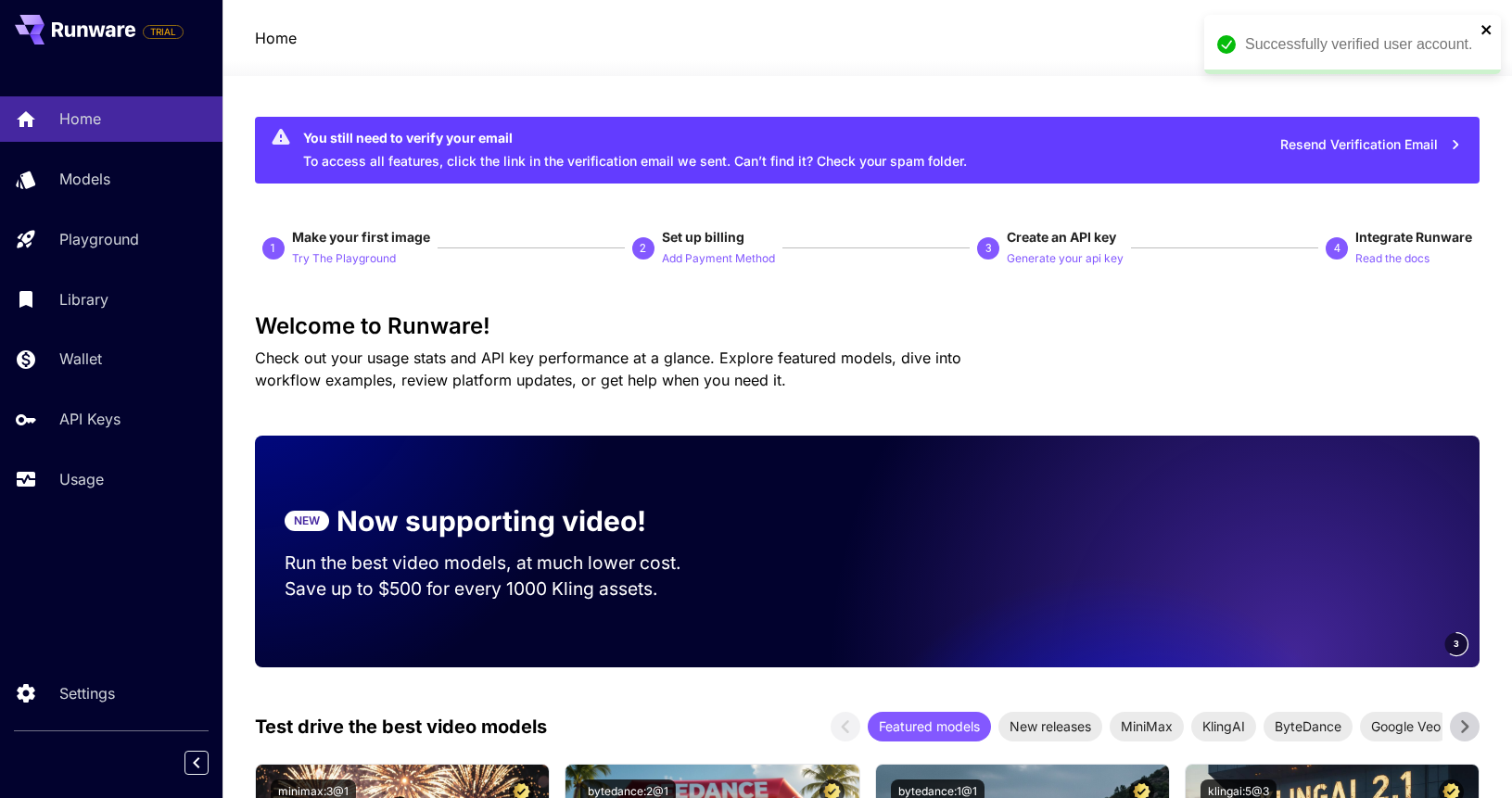 click 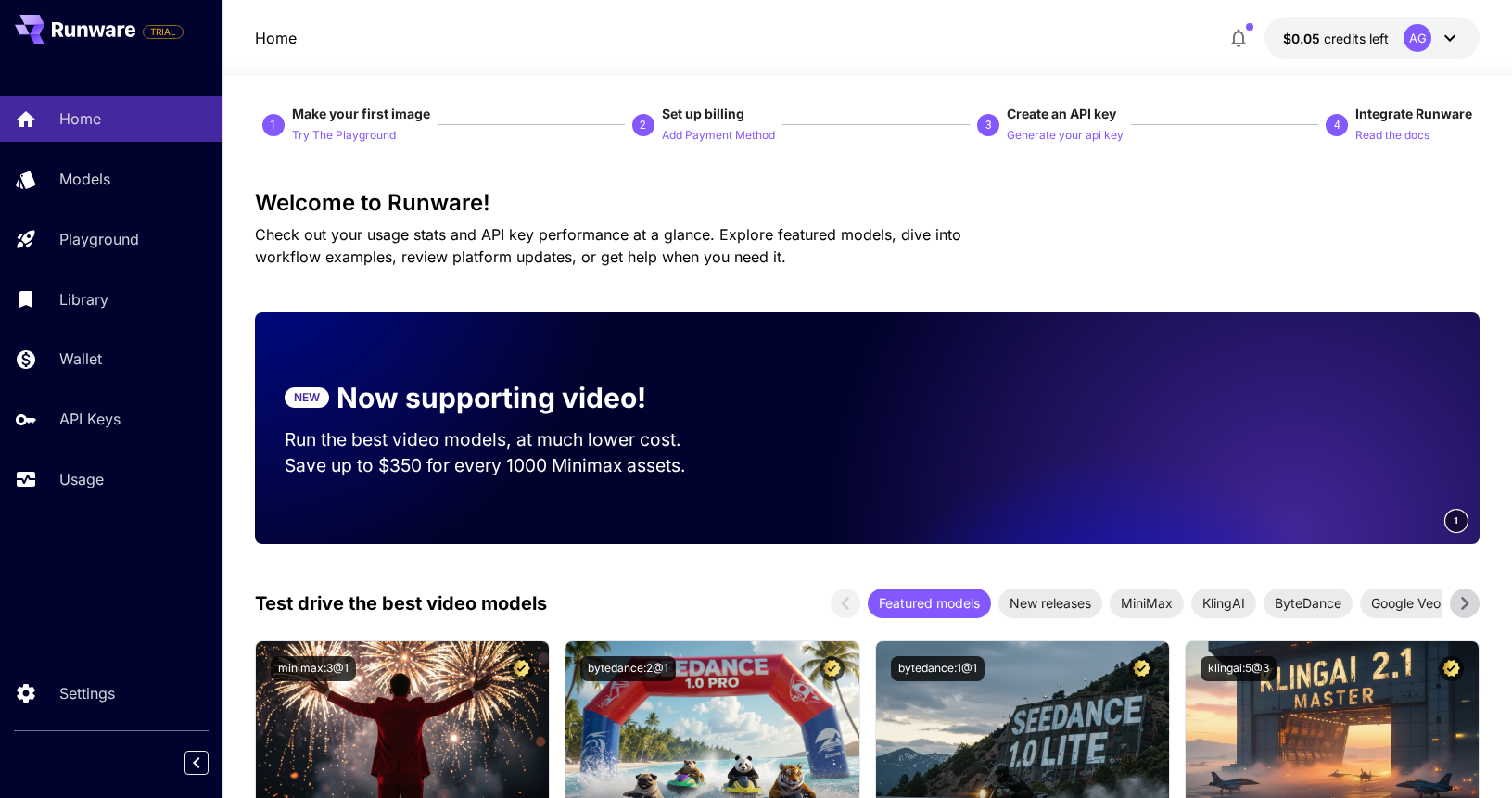 scroll, scrollTop: 0, scrollLeft: 0, axis: both 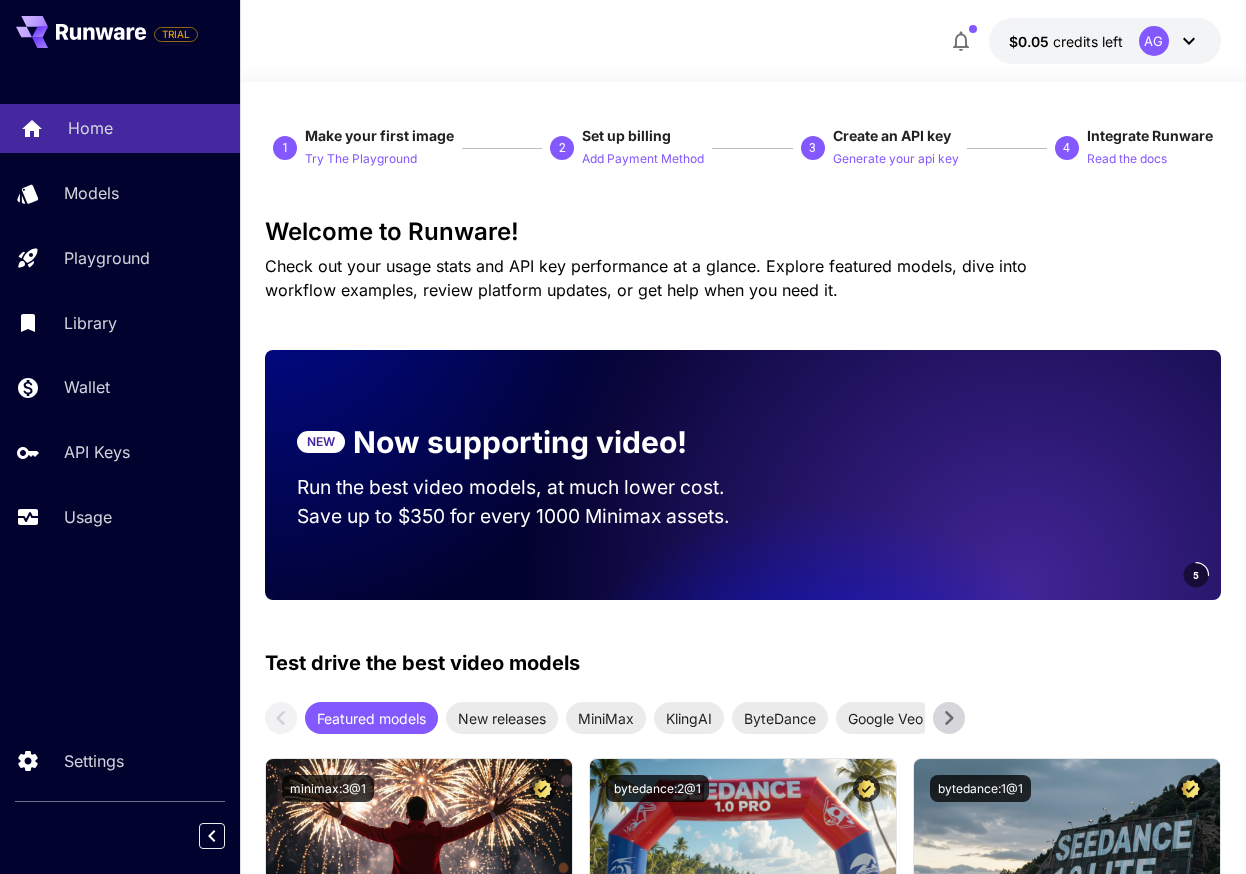 click on "Home" at bounding box center (90, 128) 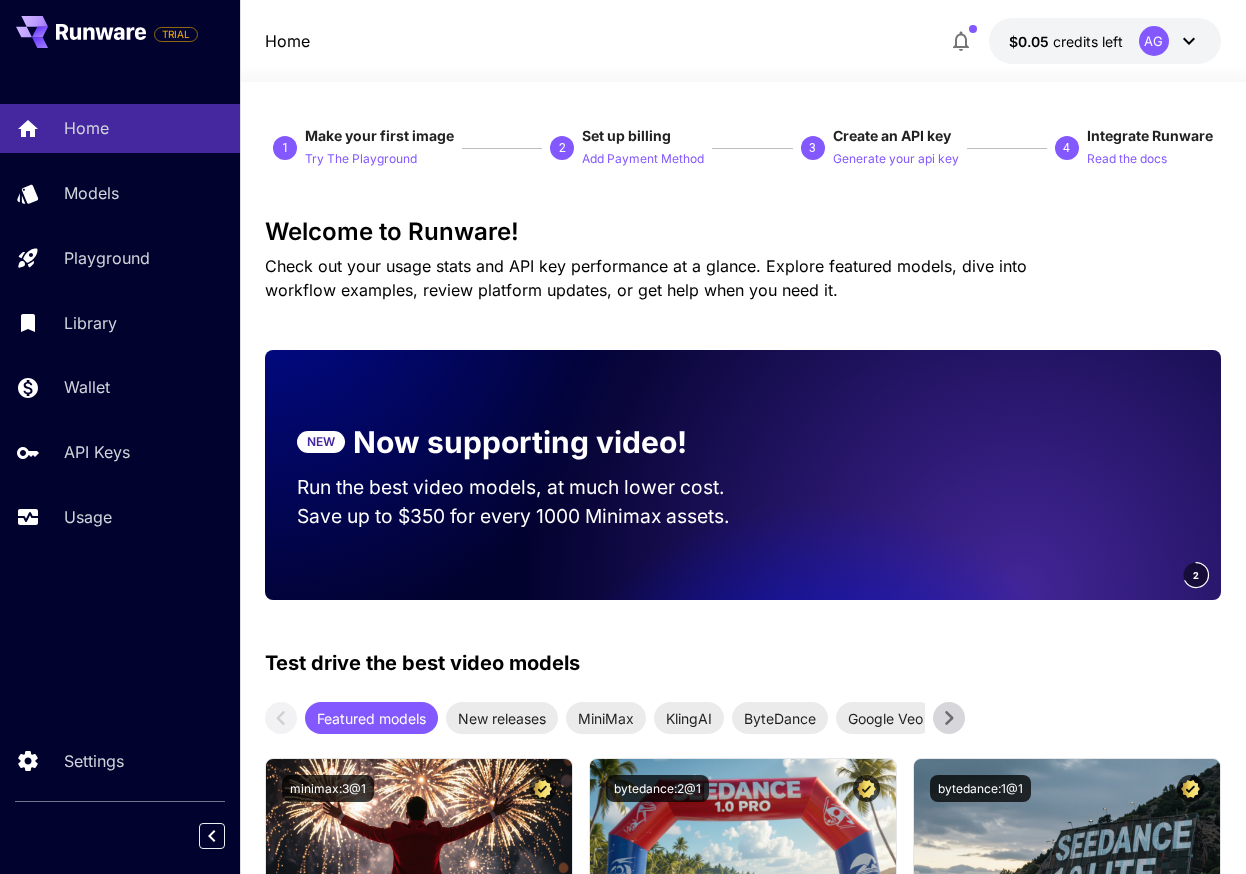 click on "Home" at bounding box center [287, 41] 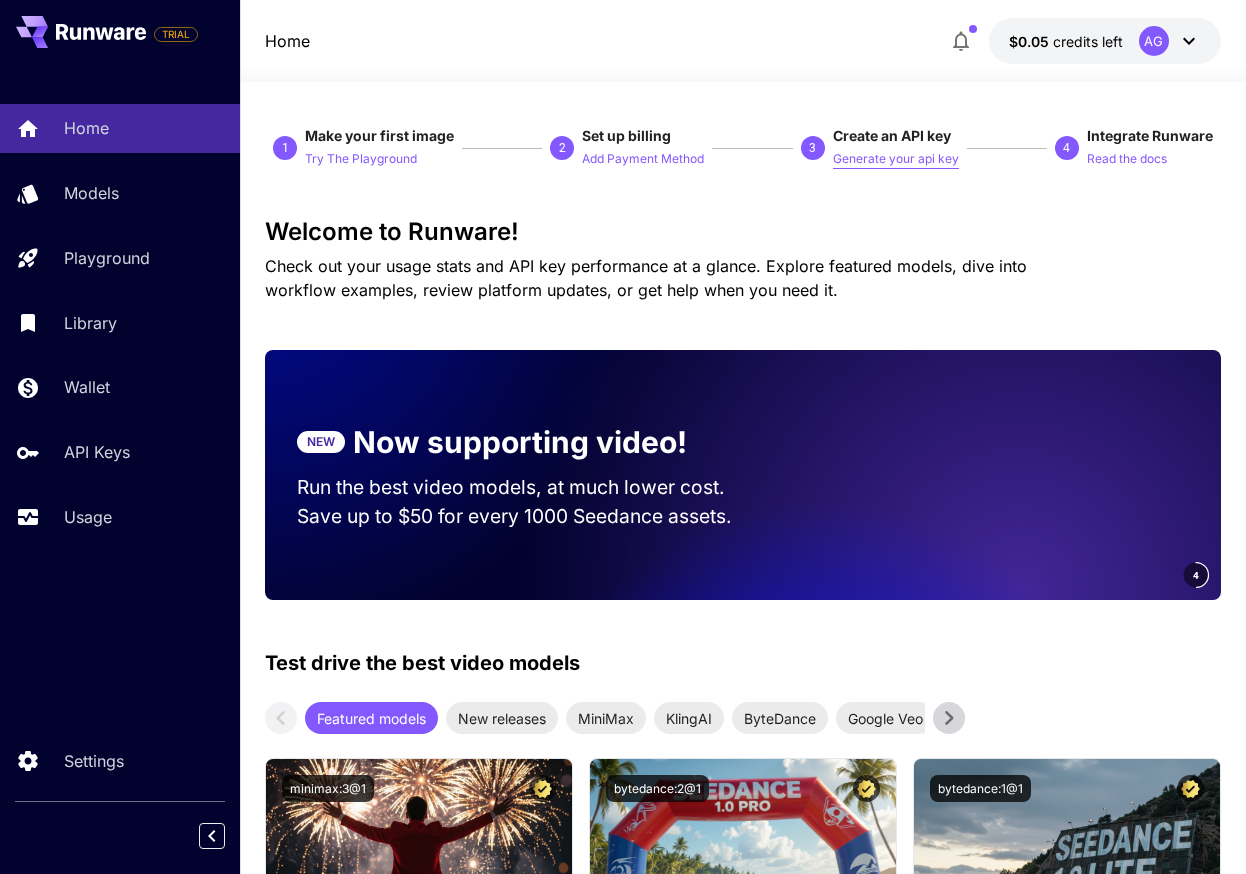 click on "Generate your api key" at bounding box center (896, 159) 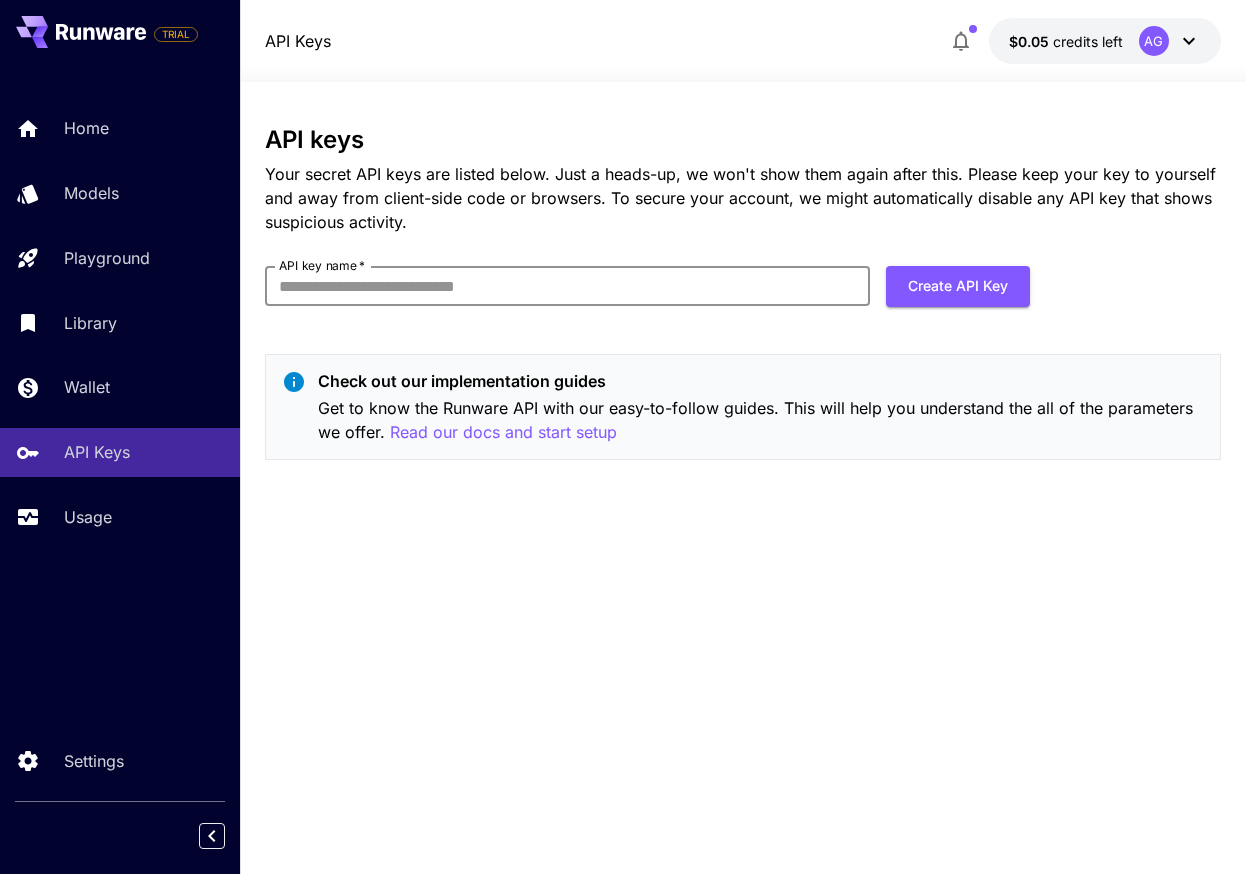 click on "API key name   *" at bounding box center [567, 286] 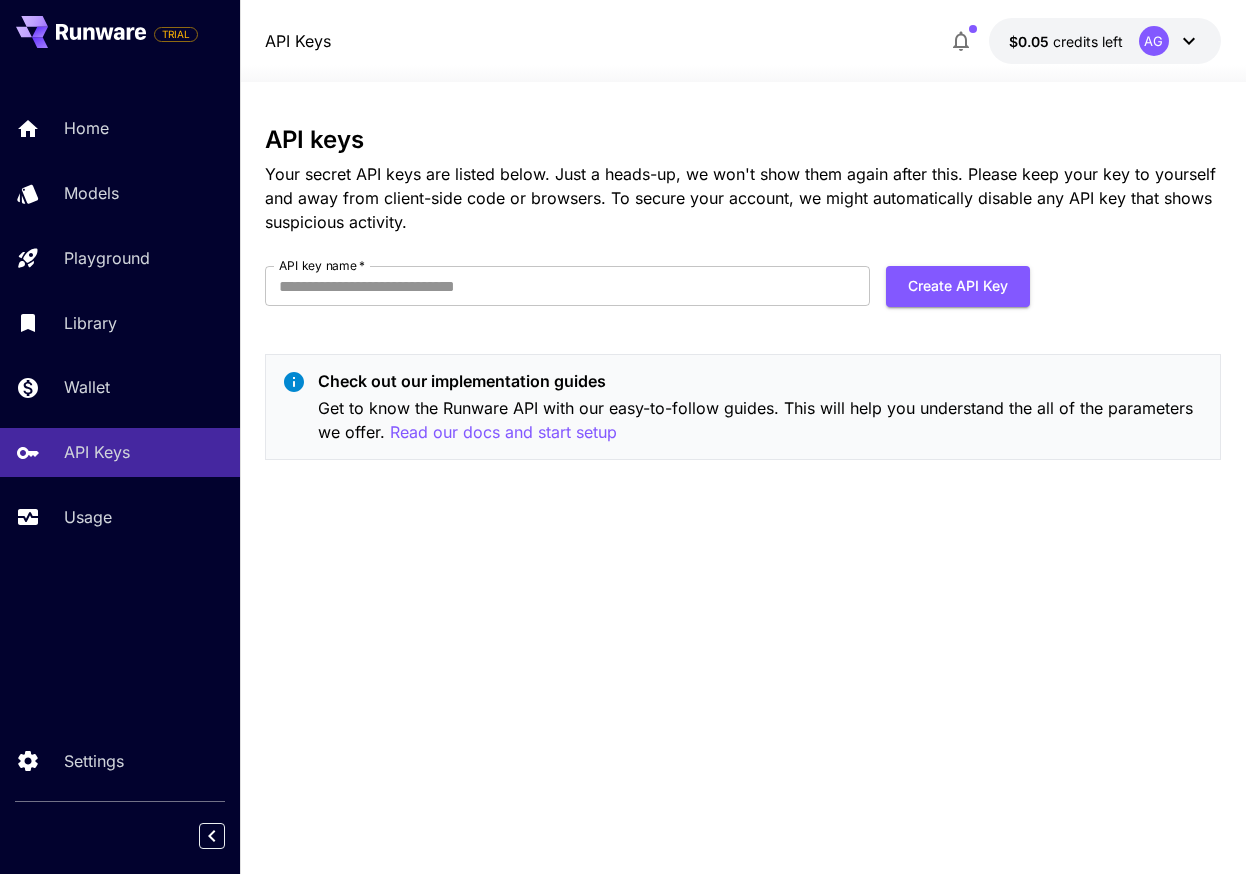 click on "Your secret API keys are listed below. Just a heads-up, we won't show them again after this. Please keep your key to yourself and away from client-side code or browsers. To secure your account, we might automatically disable any API key that shows suspicious activity." at bounding box center (743, 198) 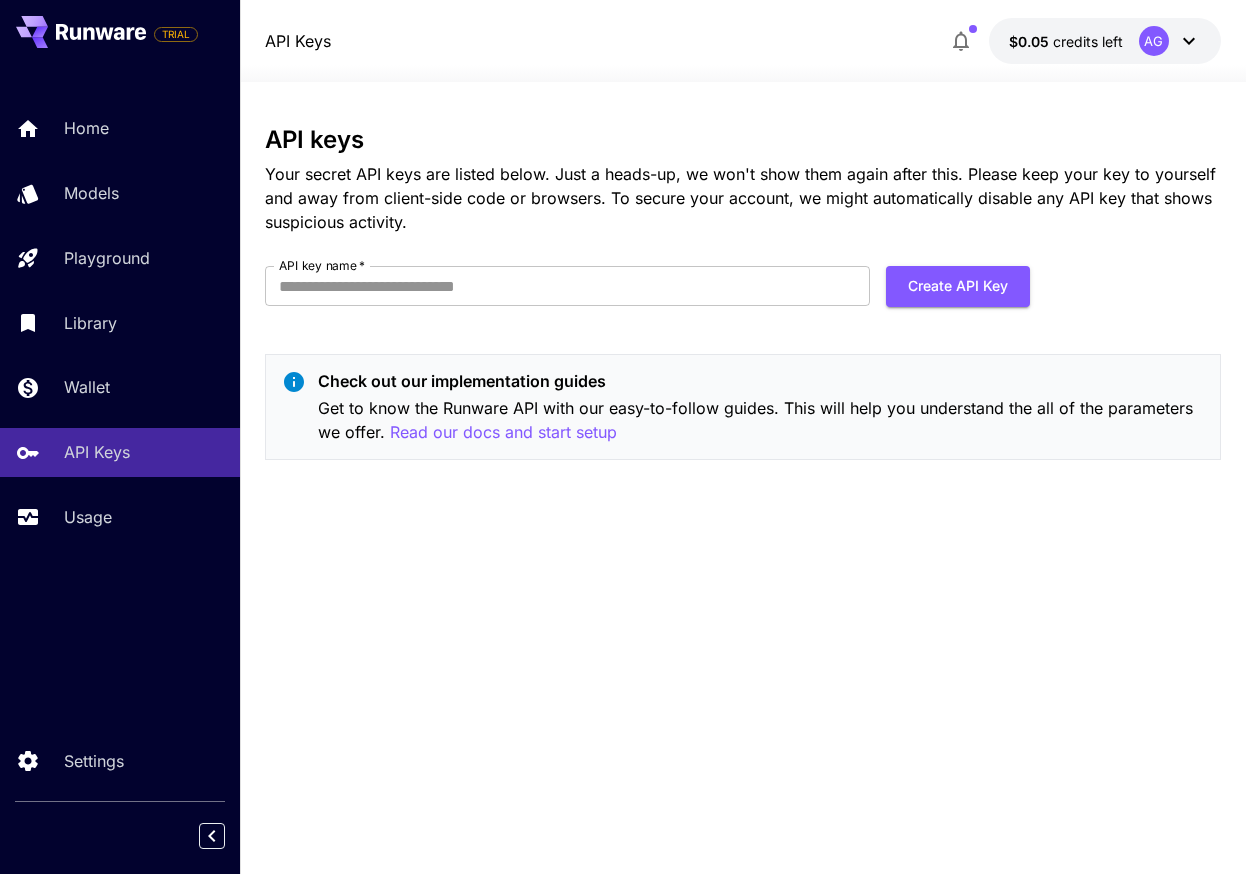click at bounding box center (743, 70) 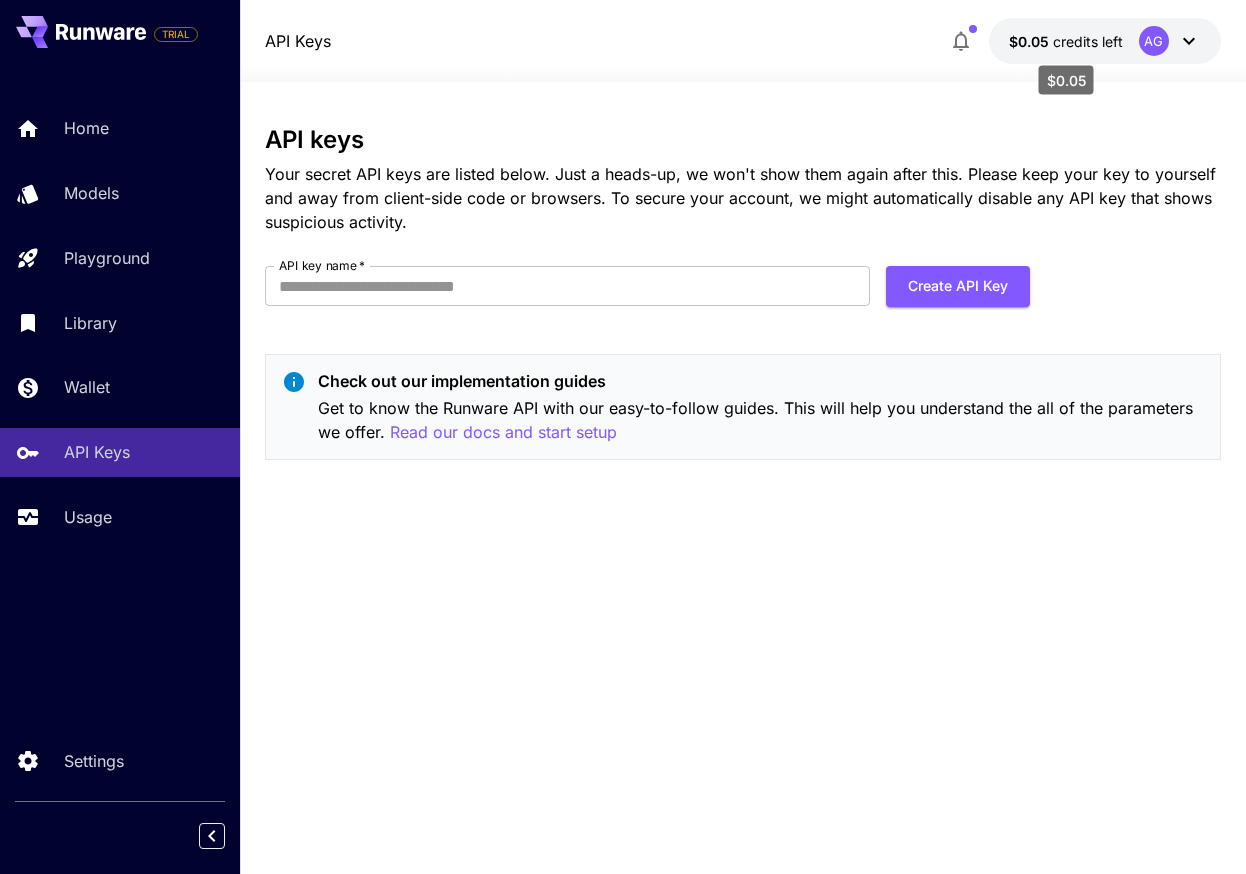 click on "credits left" at bounding box center [1088, 41] 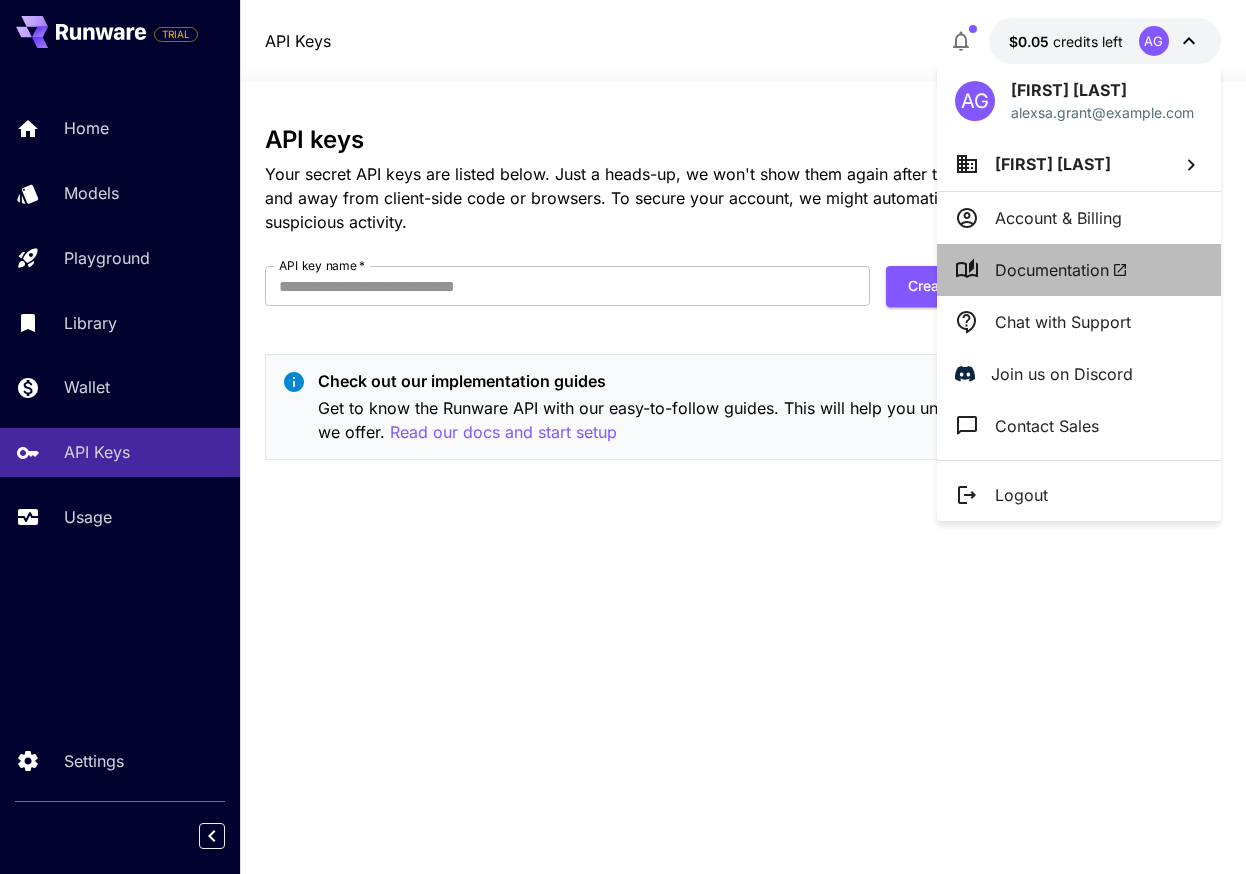 click on "Documentation" at bounding box center [1061, 270] 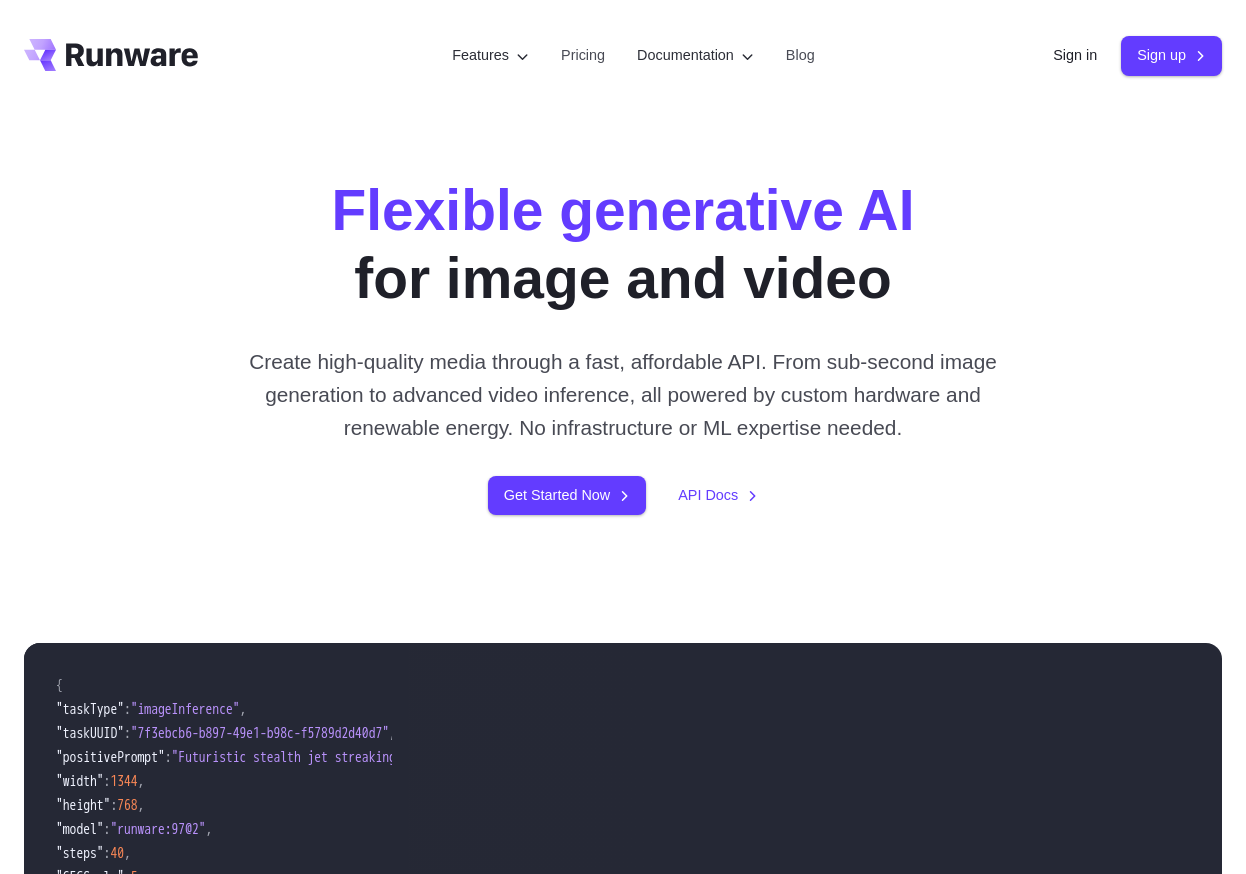 scroll, scrollTop: 0, scrollLeft: 0, axis: both 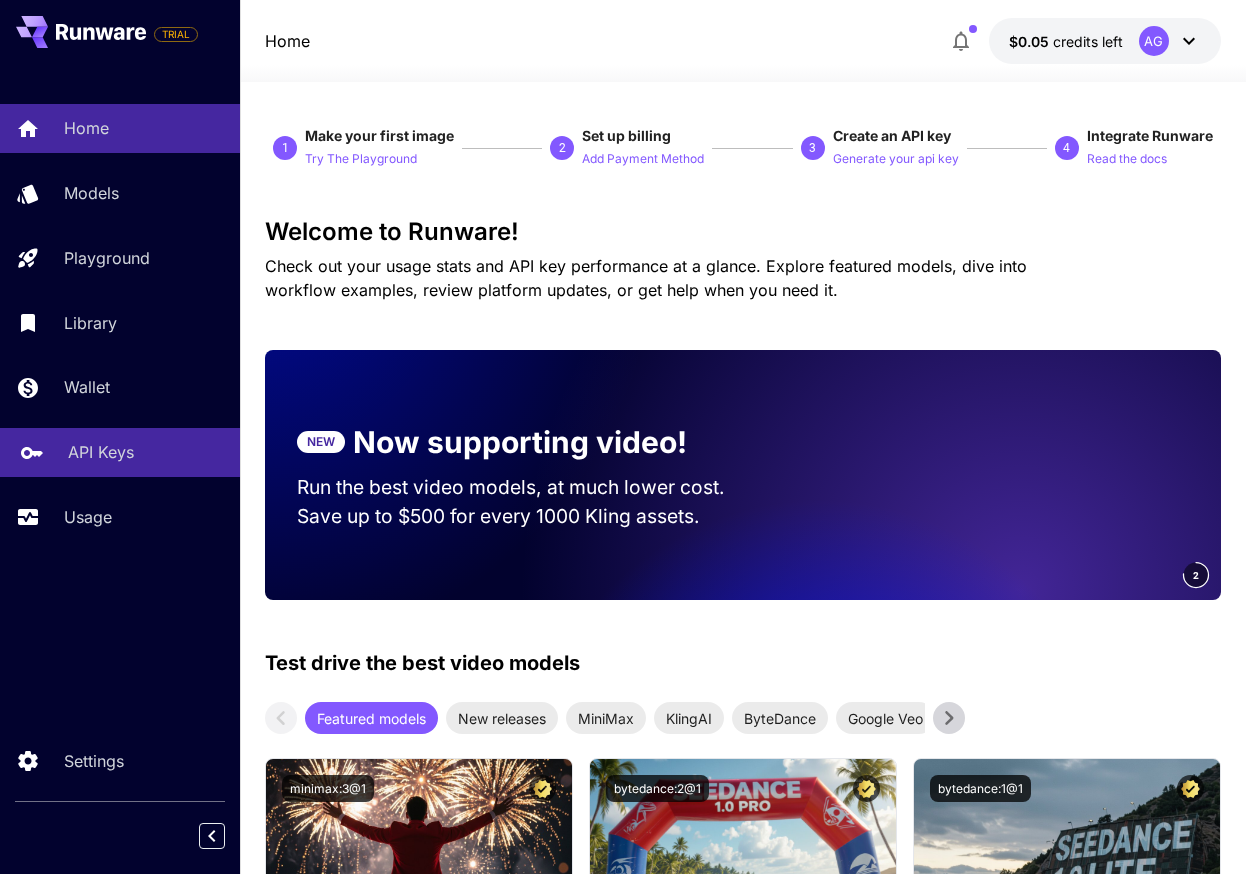 click on "API Keys" at bounding box center (101, 452) 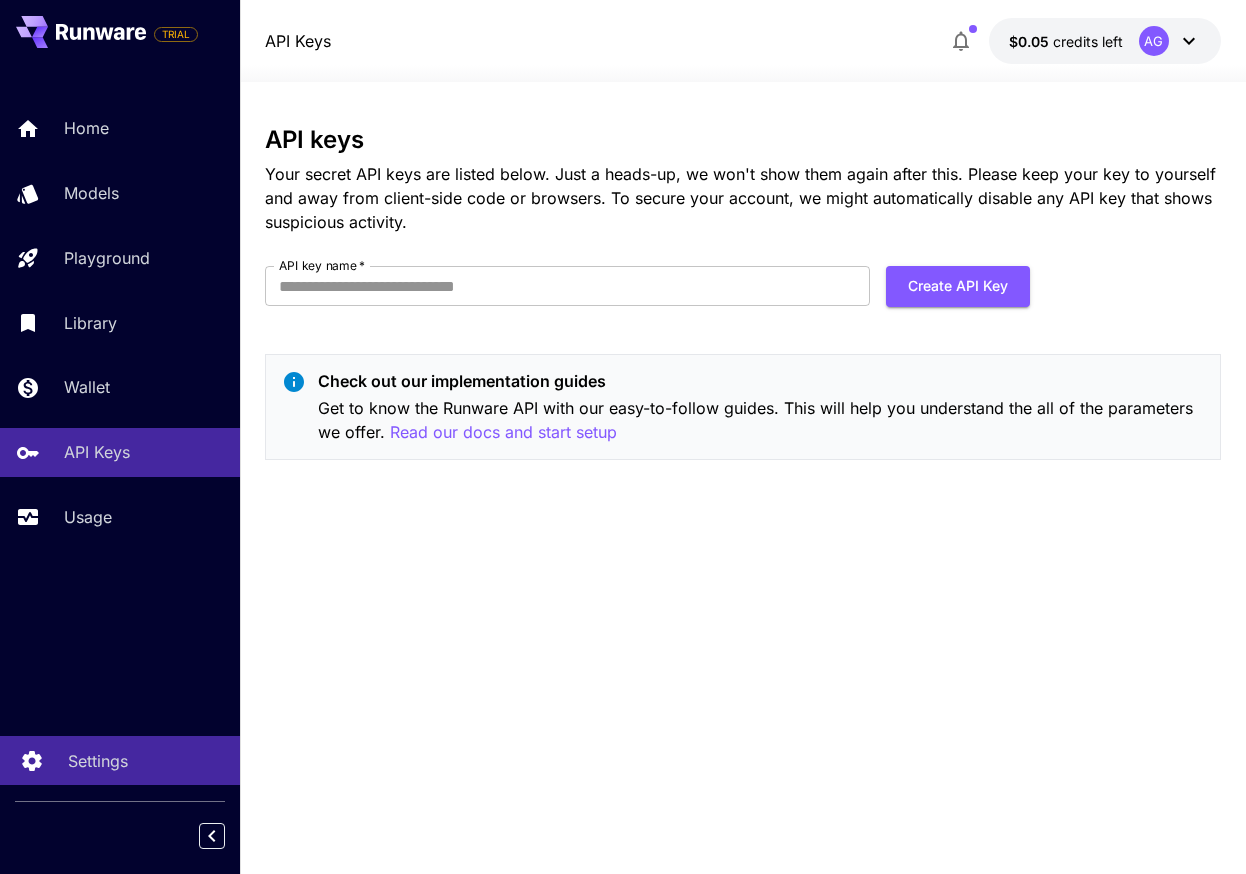 click on "Settings" at bounding box center (120, 760) 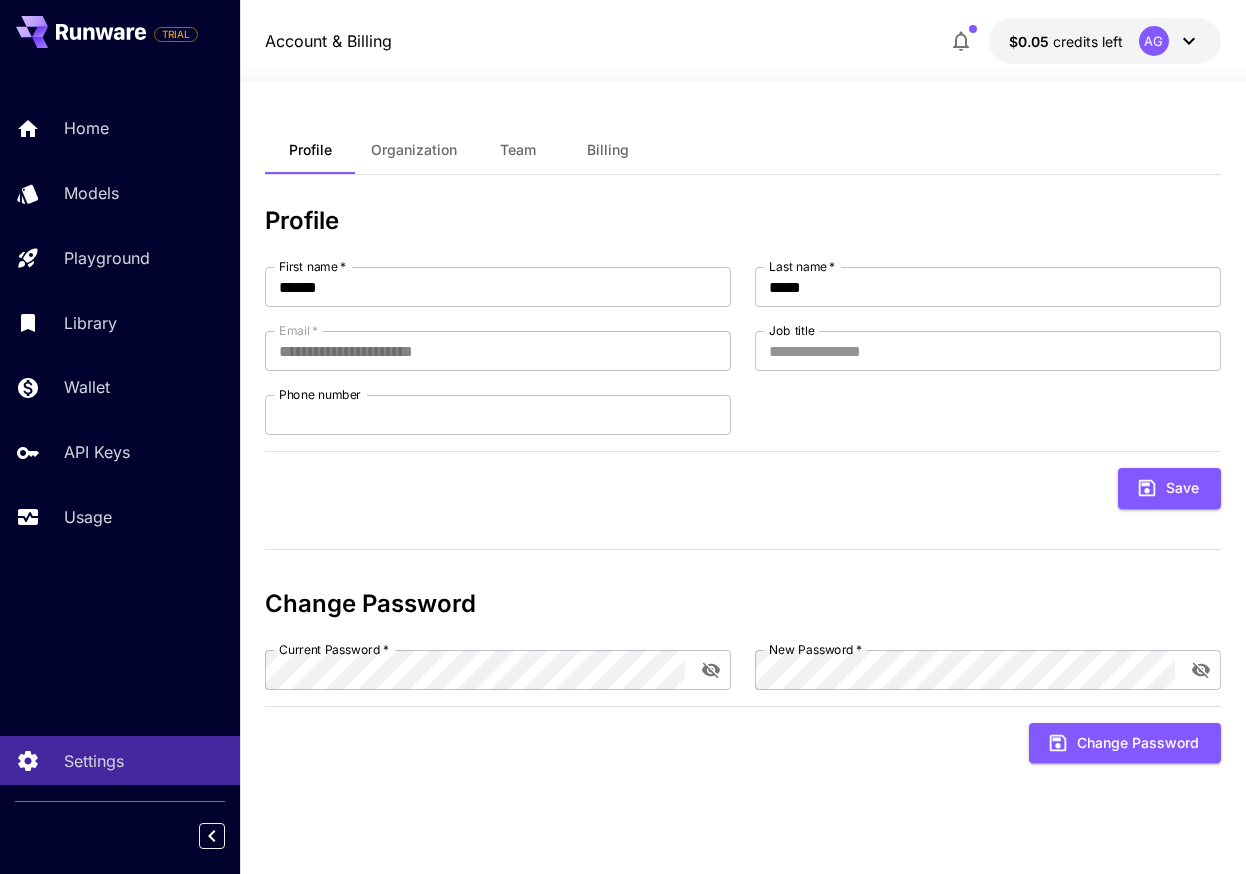 click on "Billing" at bounding box center [608, 150] 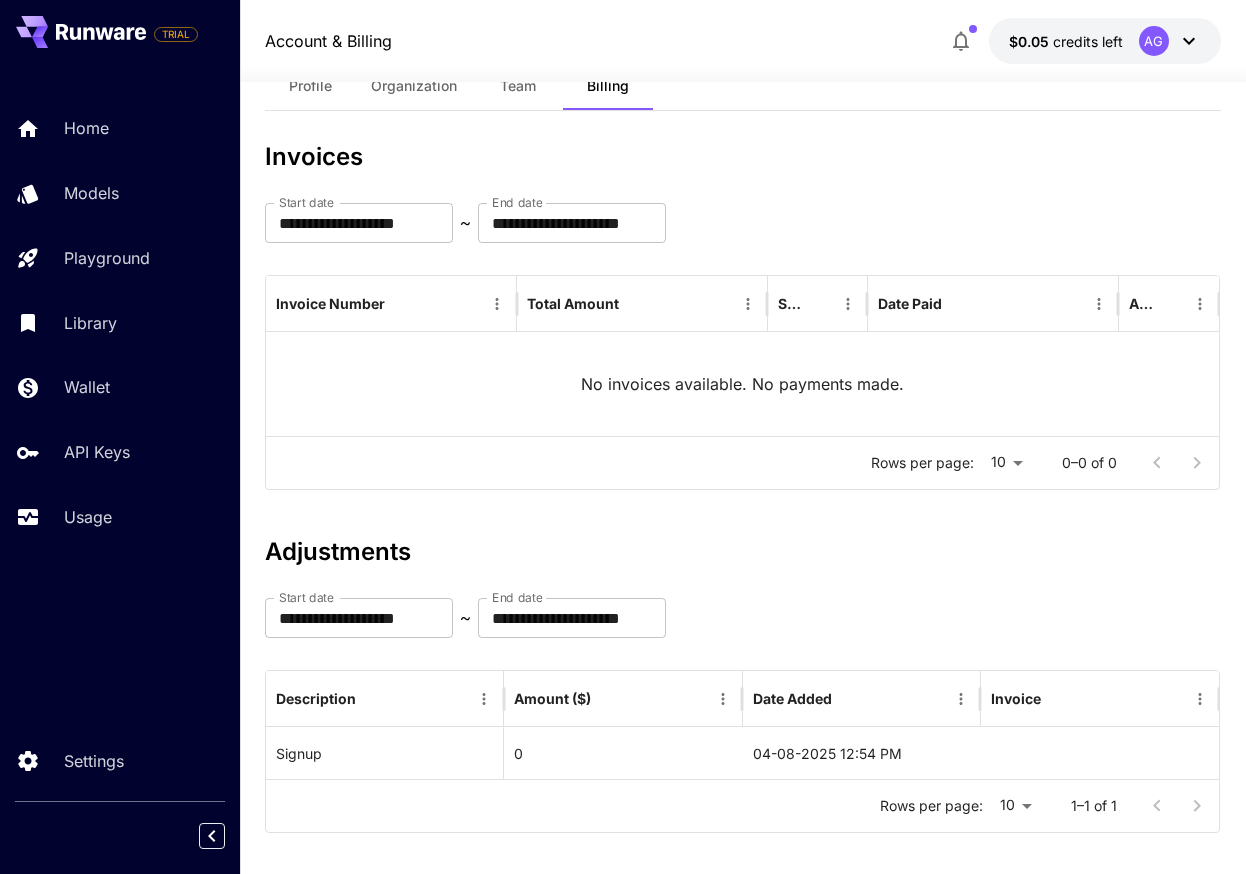 scroll, scrollTop: 83, scrollLeft: 0, axis: vertical 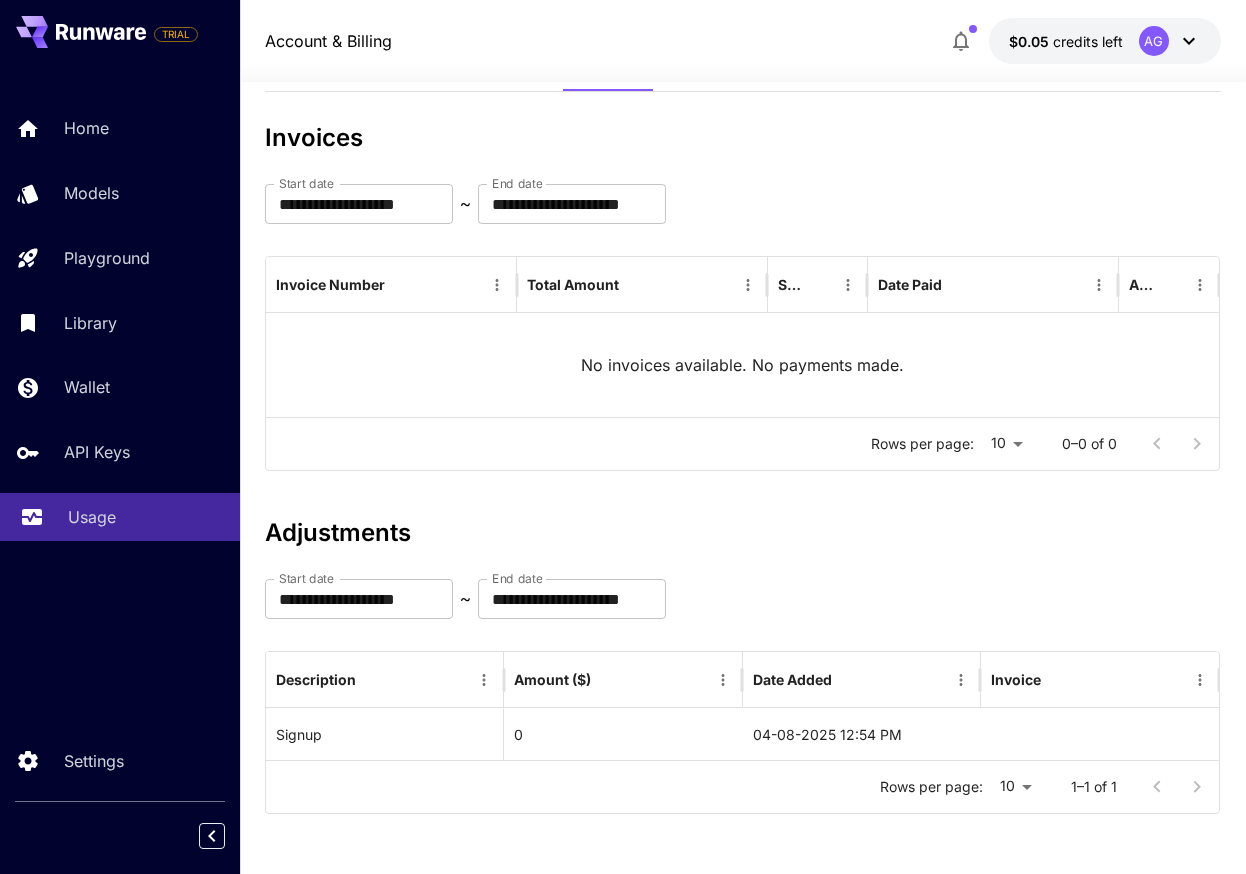 click on "Usage" at bounding box center (120, 517) 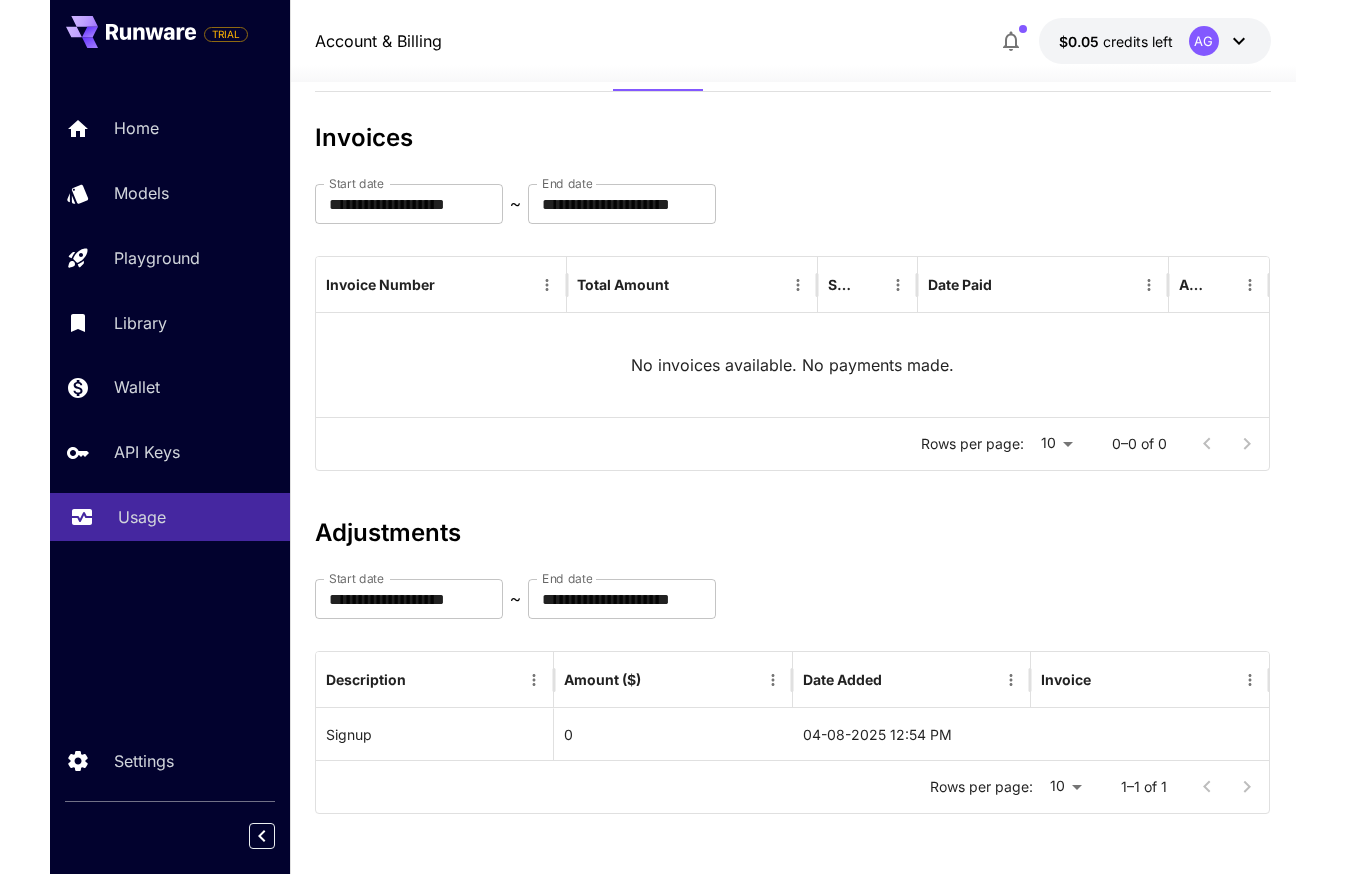 scroll, scrollTop: 0, scrollLeft: 0, axis: both 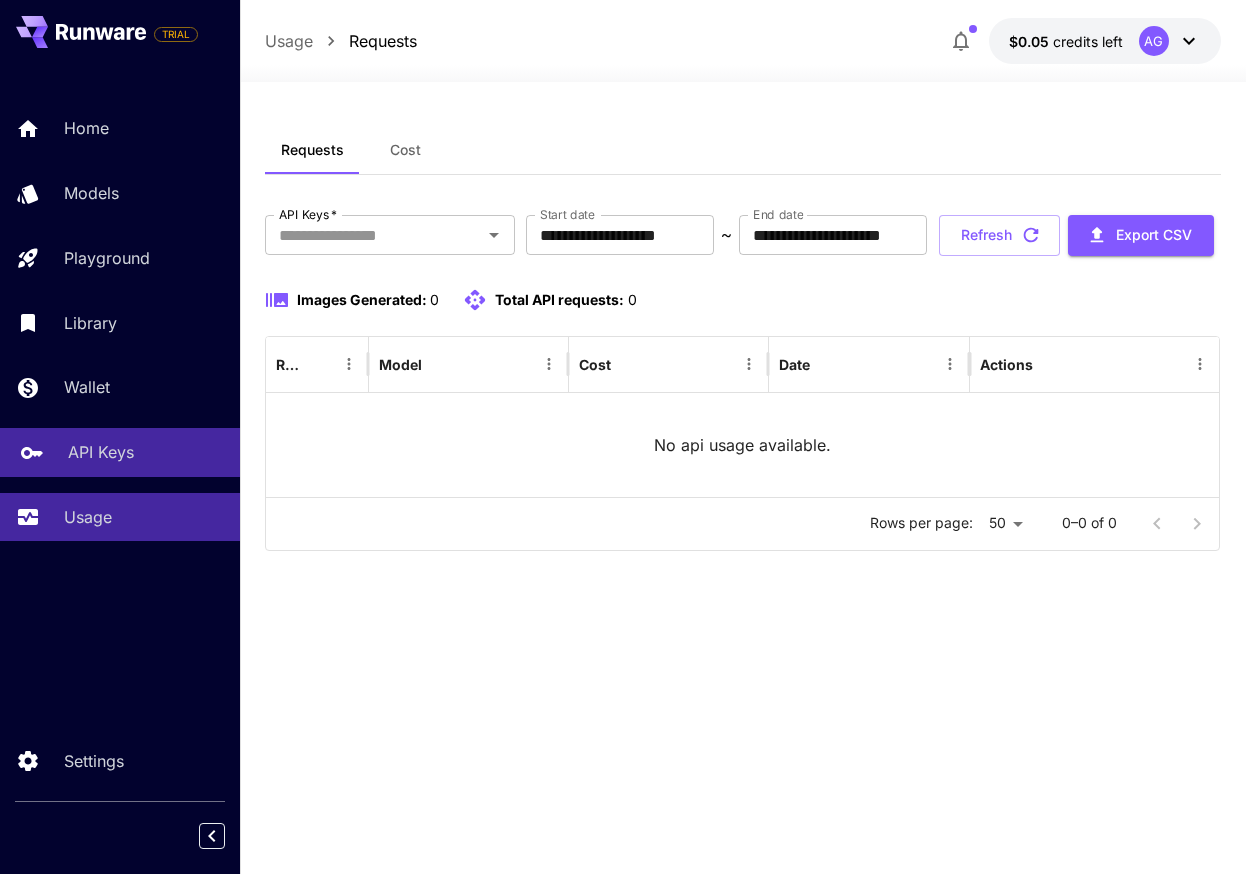 click on "API Keys" at bounding box center [101, 452] 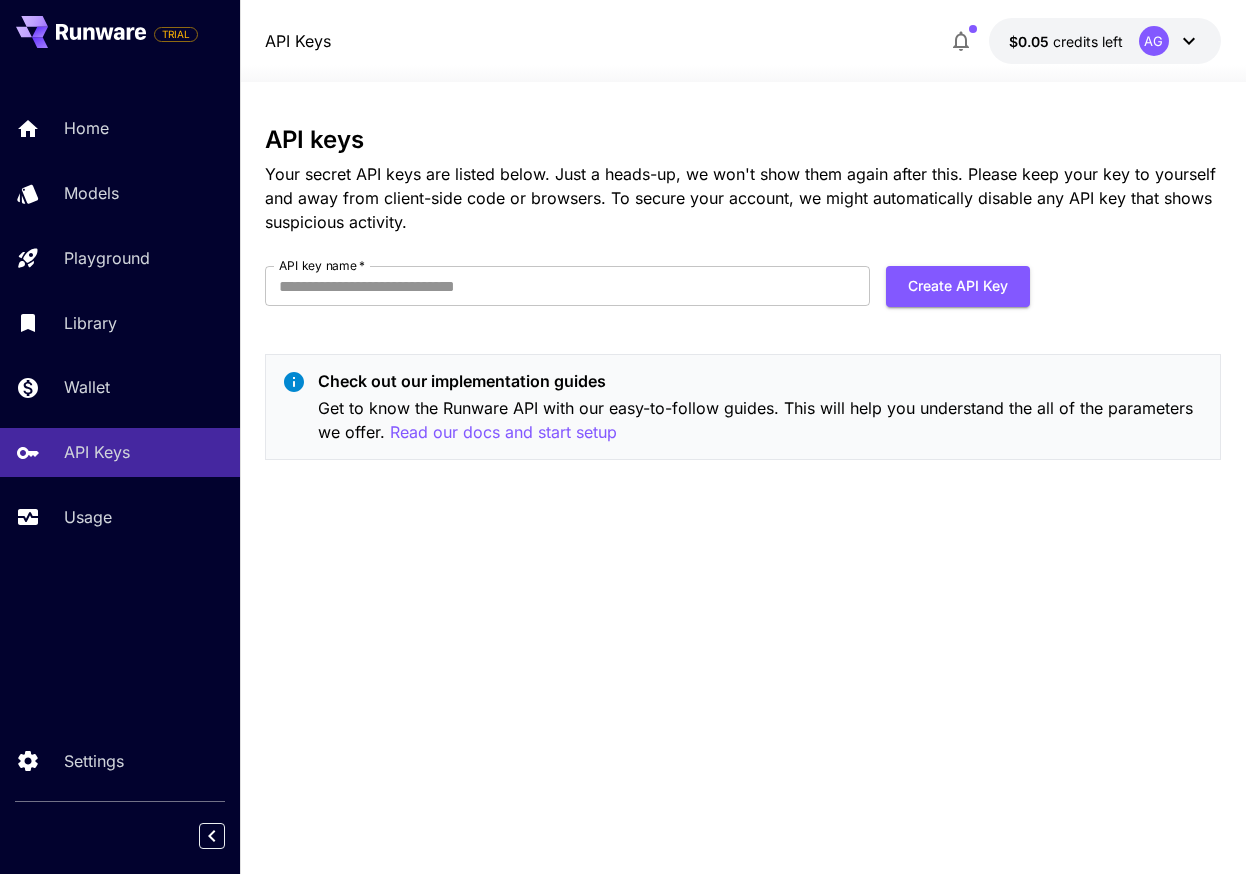 click 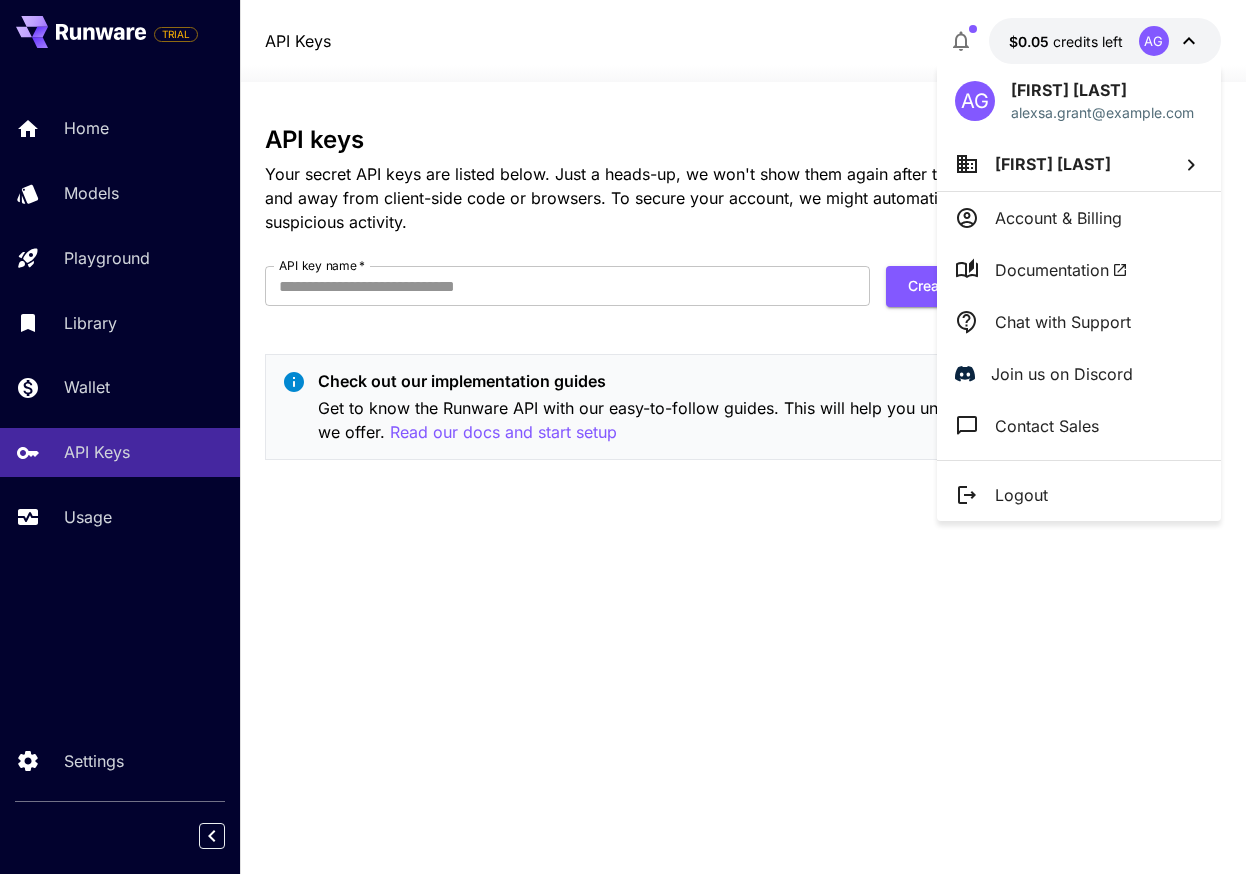 click on "[FIRST] [LAST]" at bounding box center (1053, 164) 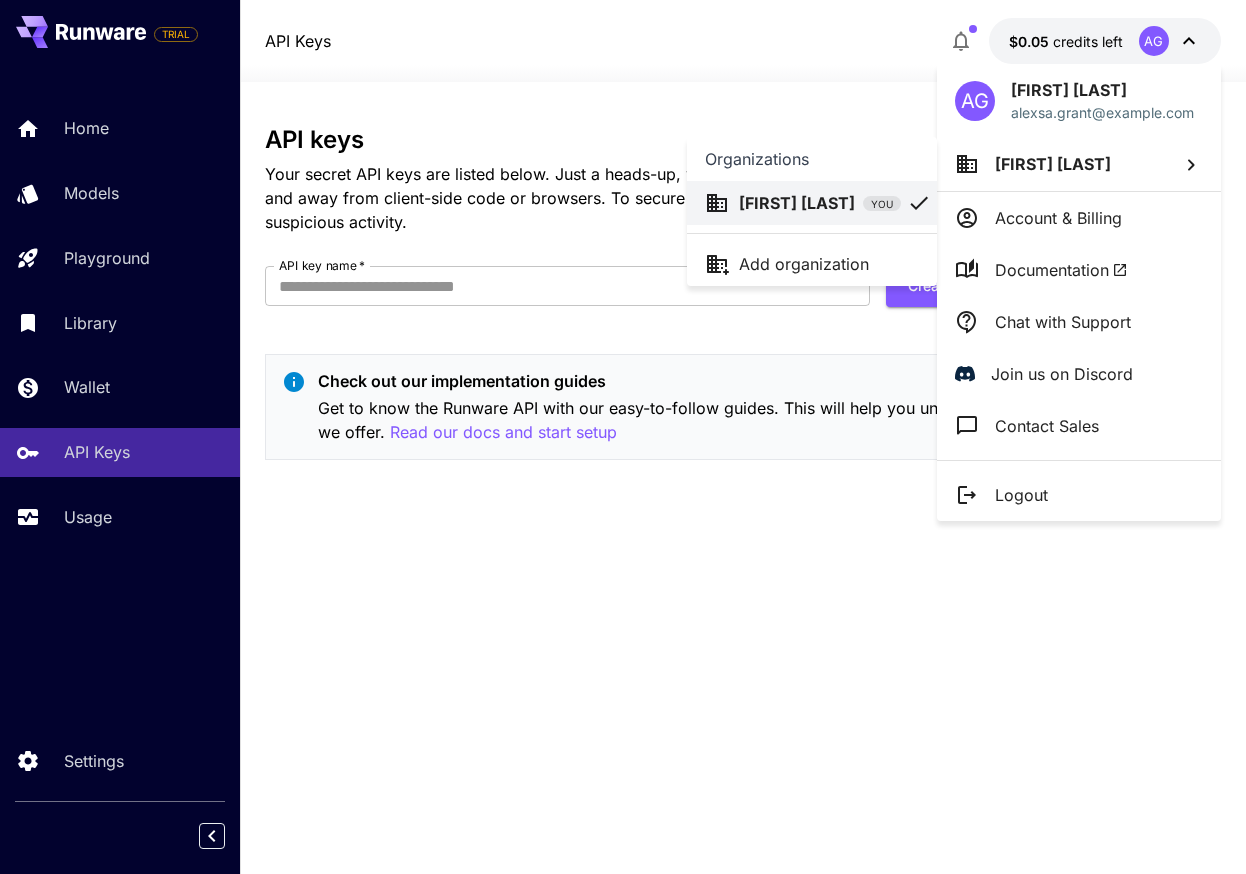 click on "[FIRST] [LAST]" at bounding box center (797, 203) 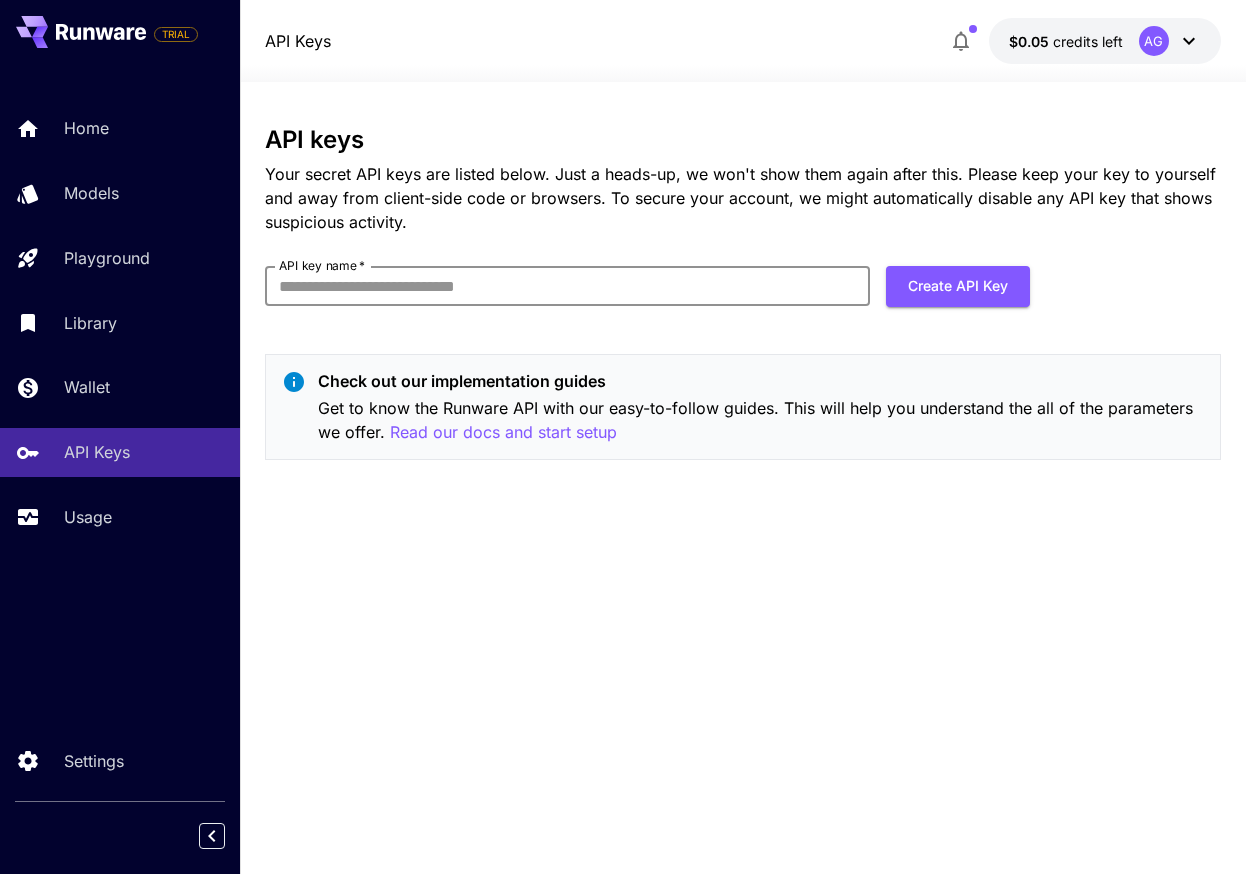 click on "API key name   *" at bounding box center [567, 286] 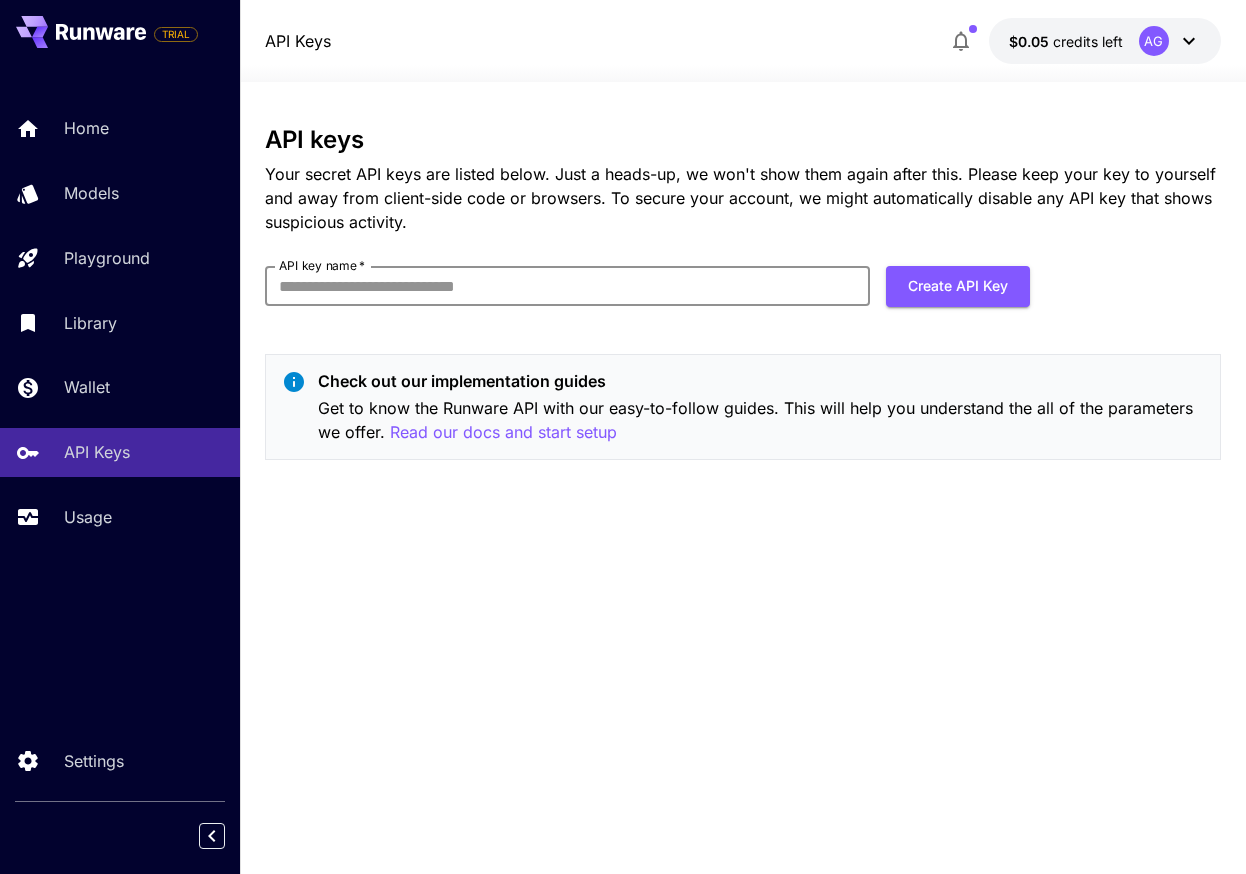 click on "API key name   *" at bounding box center (567, 286) 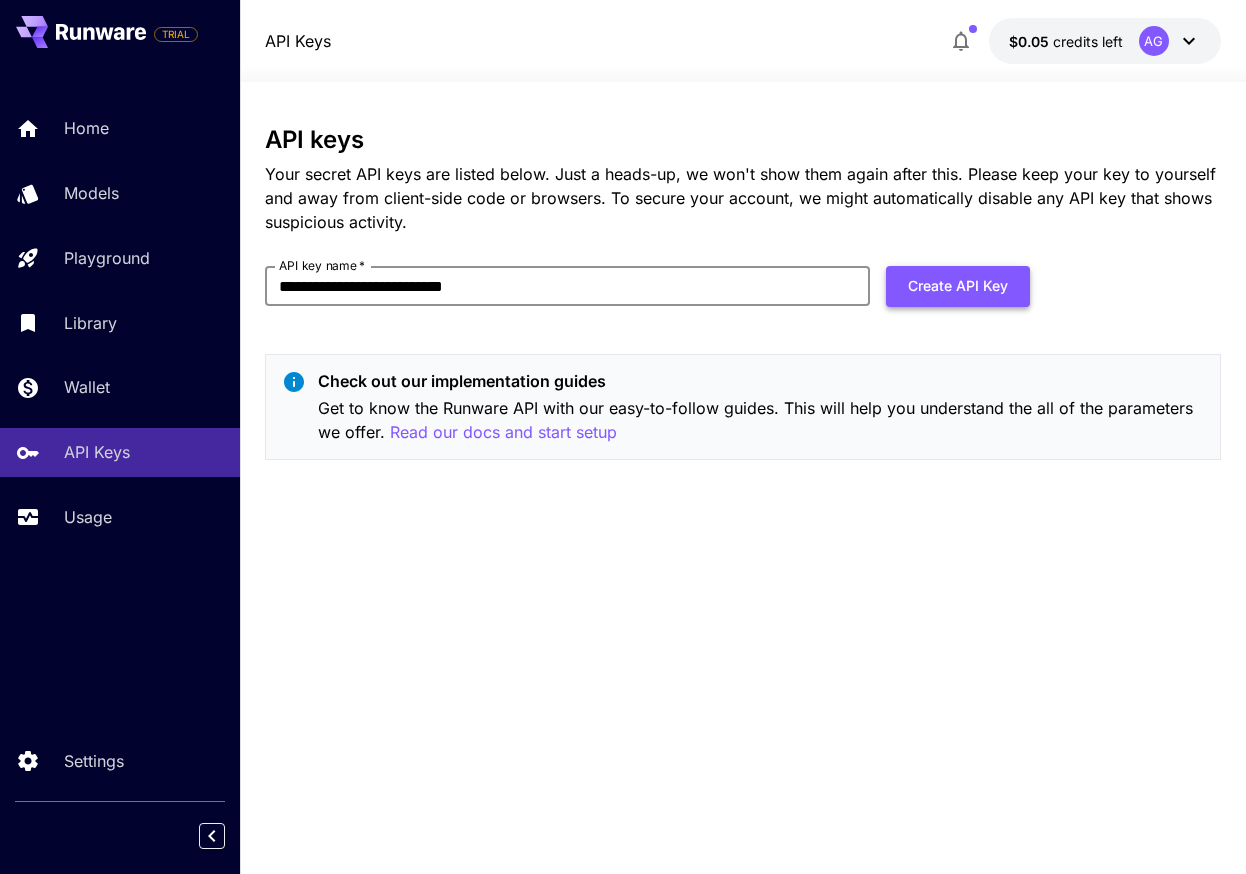 type on "**********" 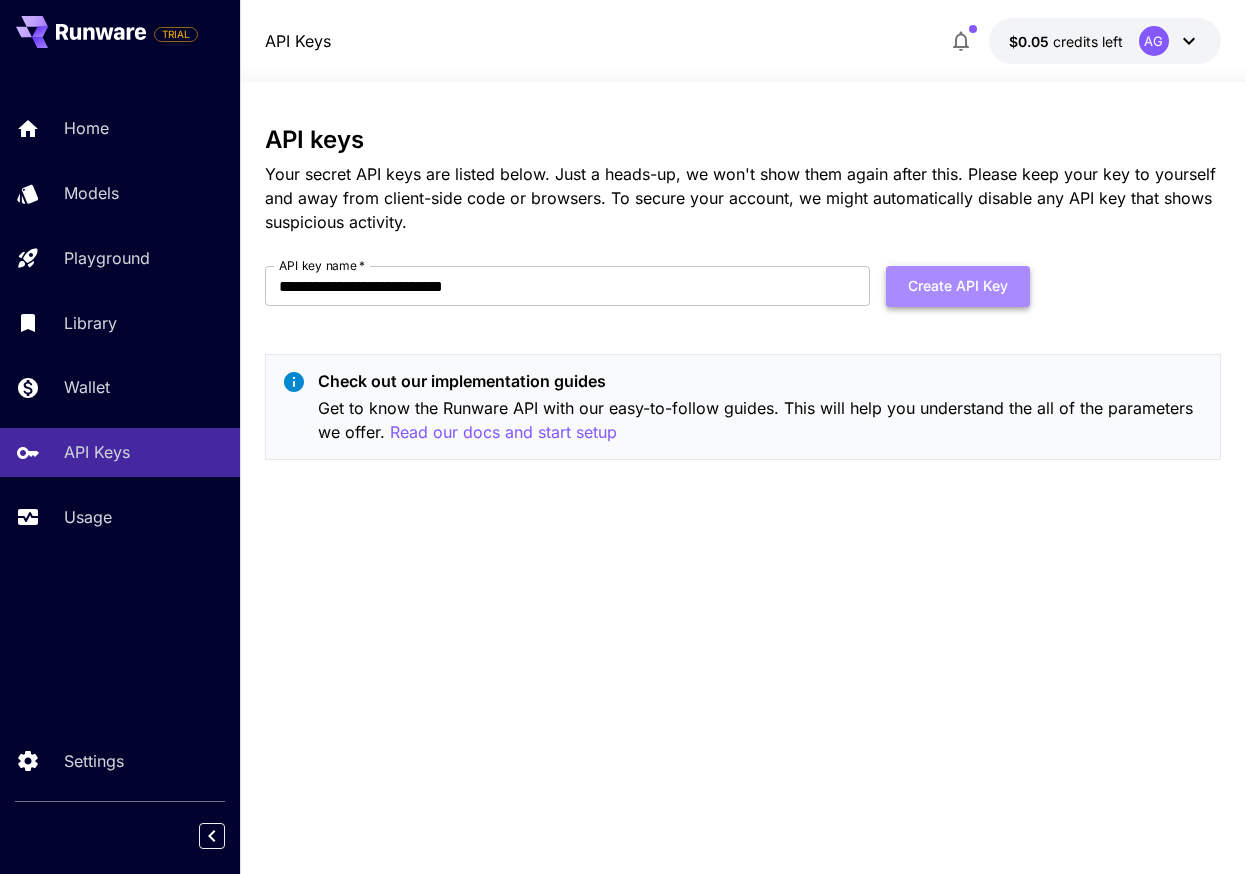 click on "Create API Key" at bounding box center (958, 286) 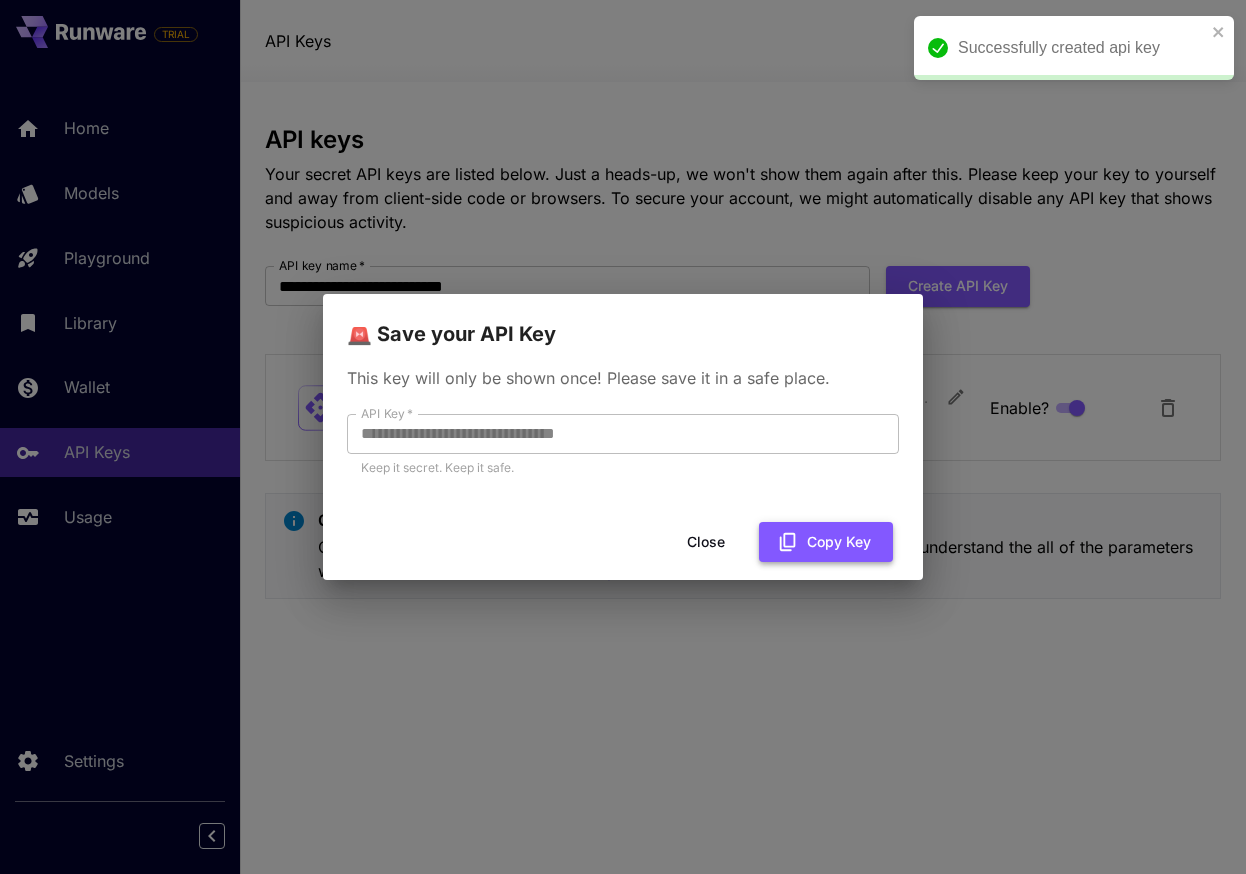 click on "Copy Key" at bounding box center (826, 542) 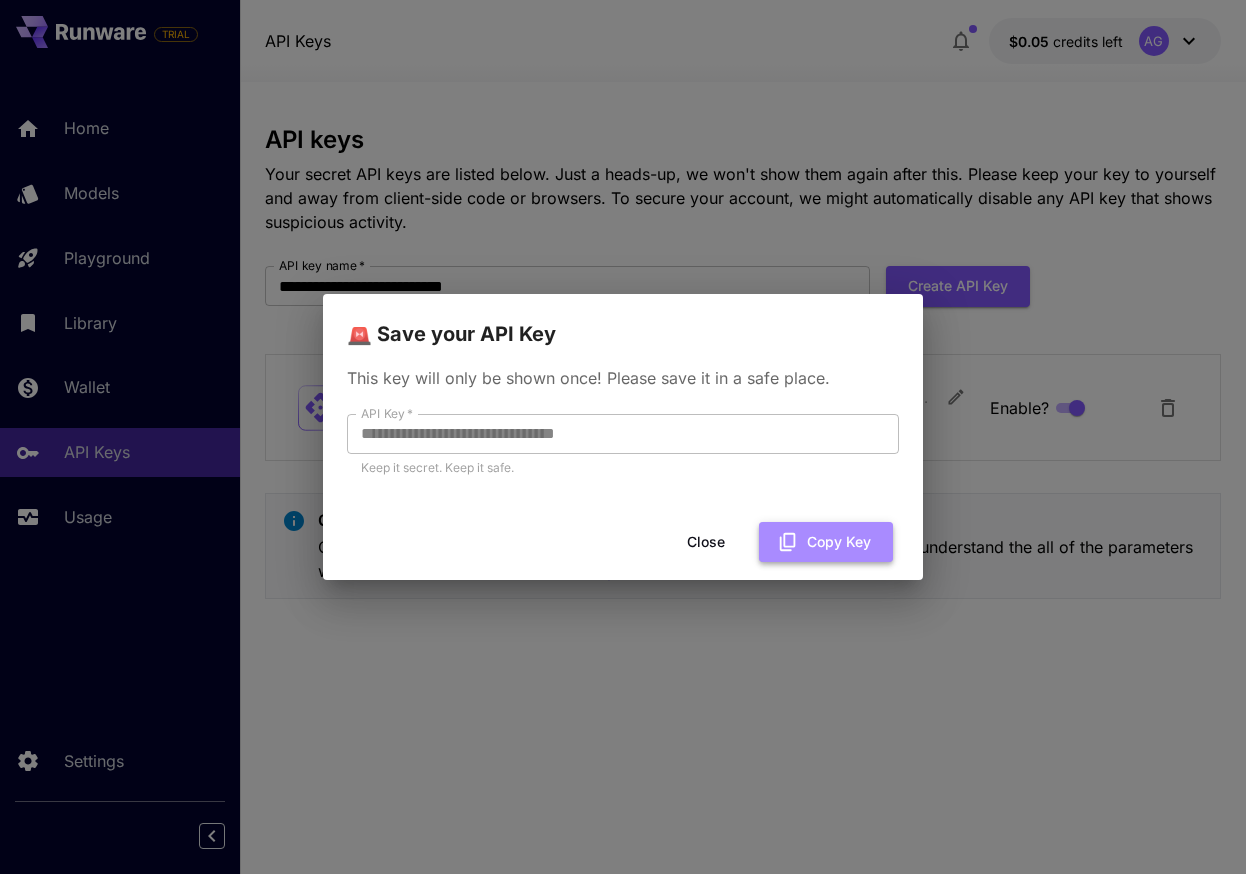 click on "Copy Key" at bounding box center (826, 542) 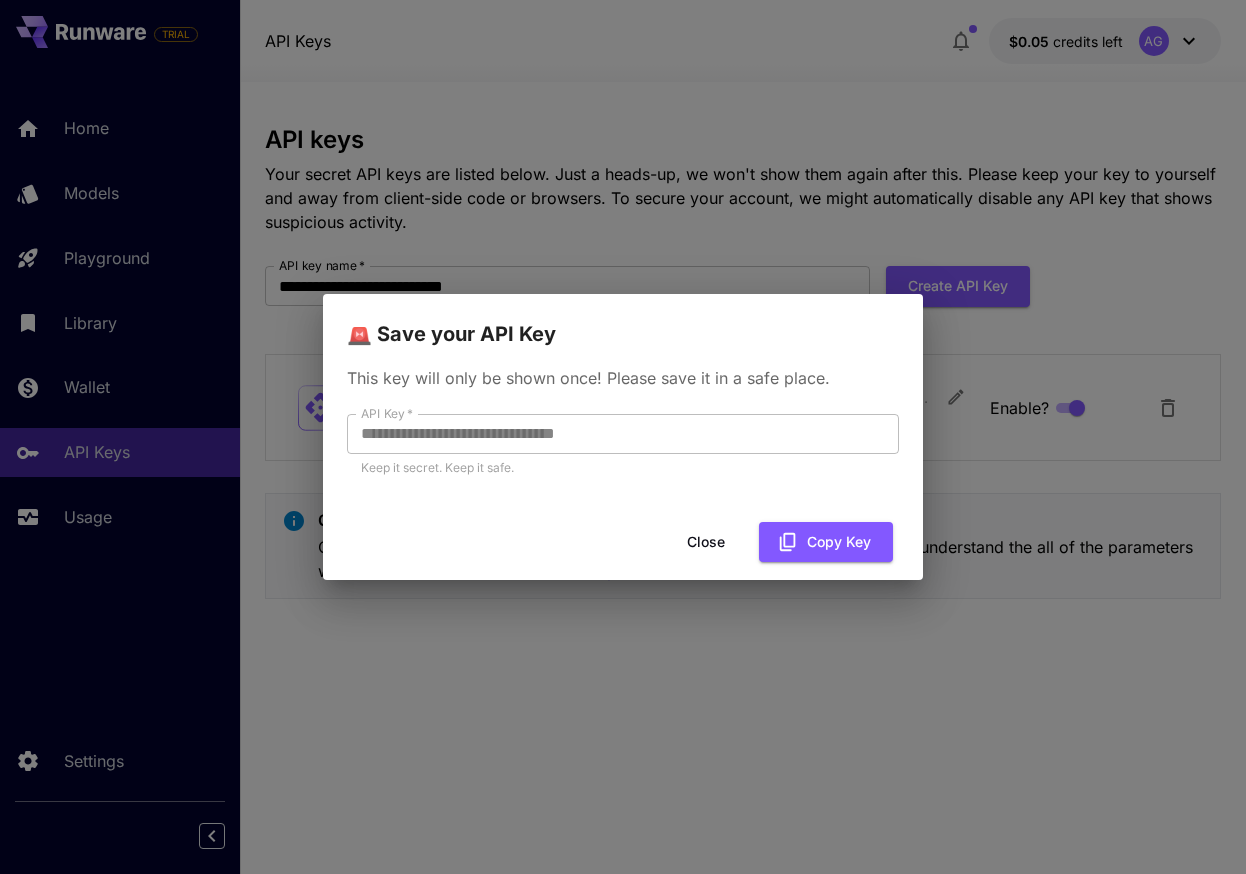 click on "Close" at bounding box center [706, 542] 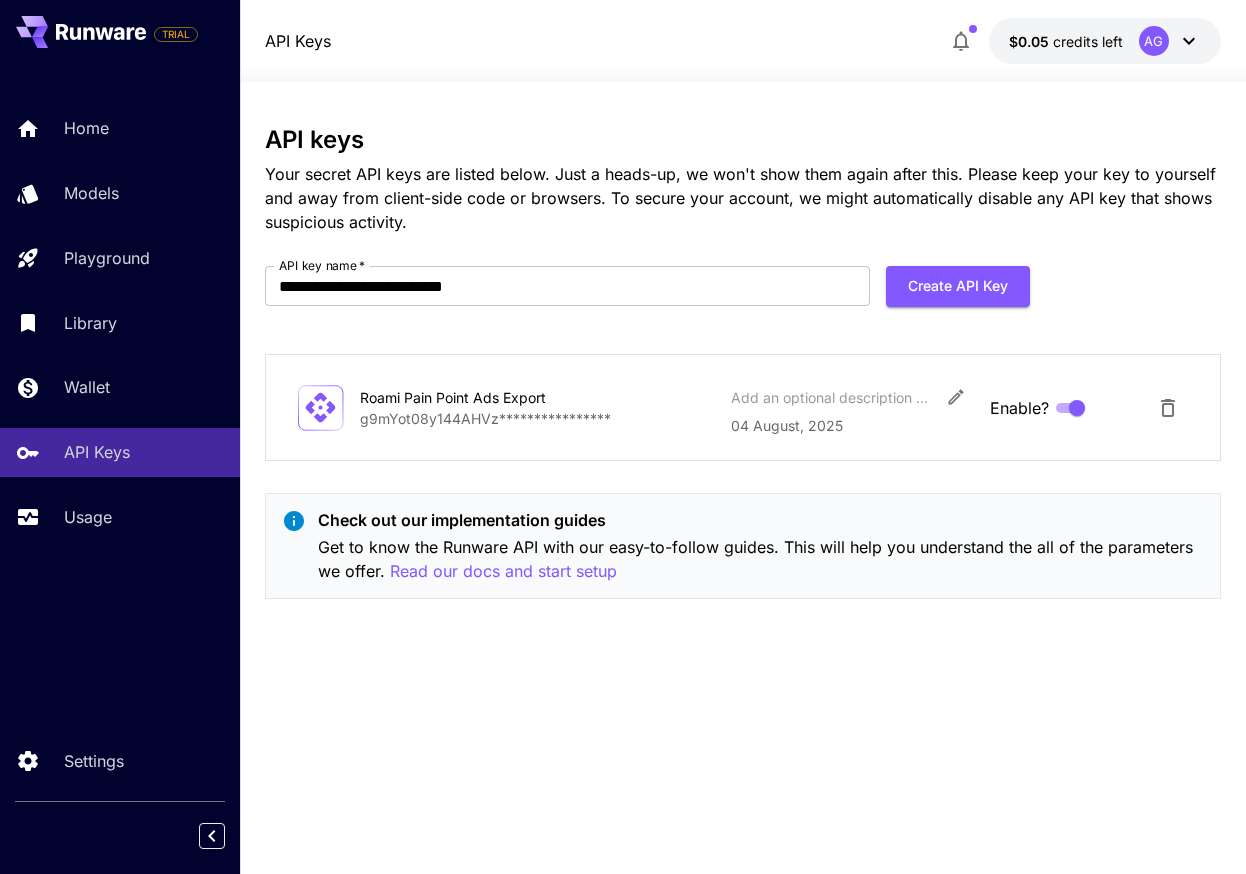 click on "Roami Pain Point Ads Export" at bounding box center [460, 397] 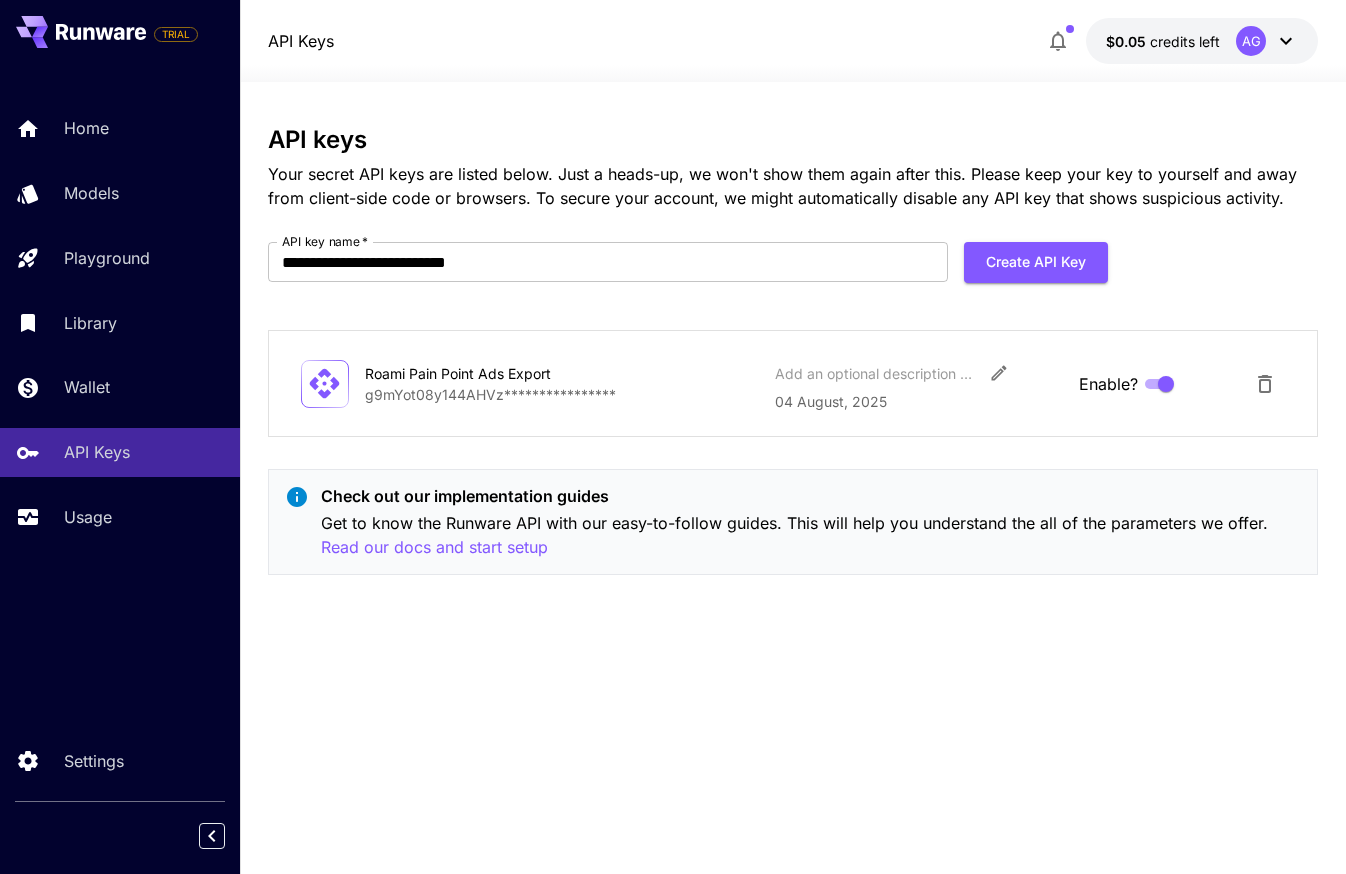 click on "**********" at bounding box center [793, 383] 